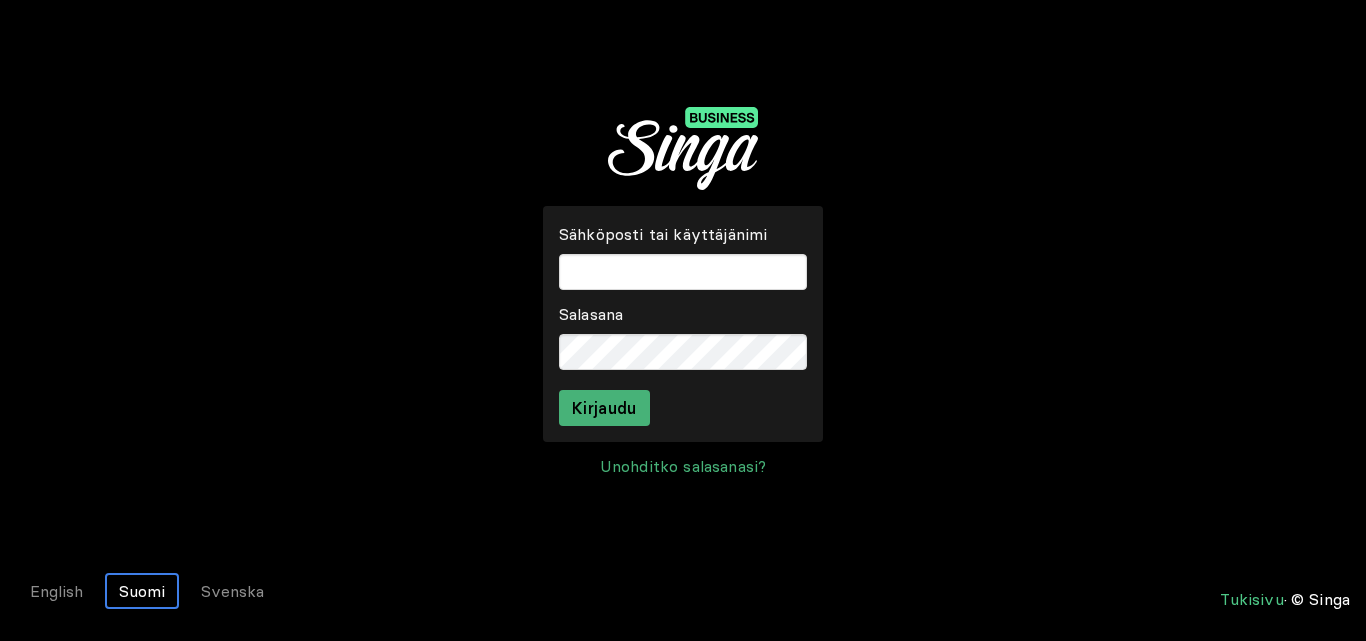 scroll, scrollTop: 0, scrollLeft: 0, axis: both 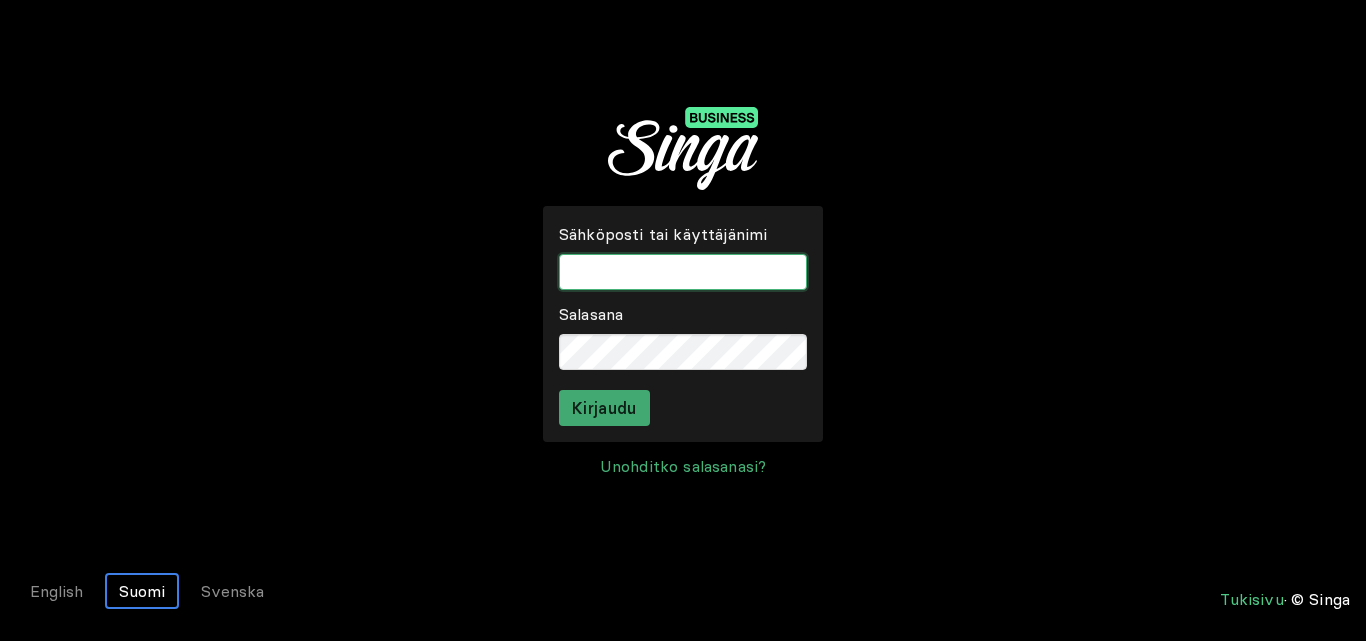 type on "pubcrossari" 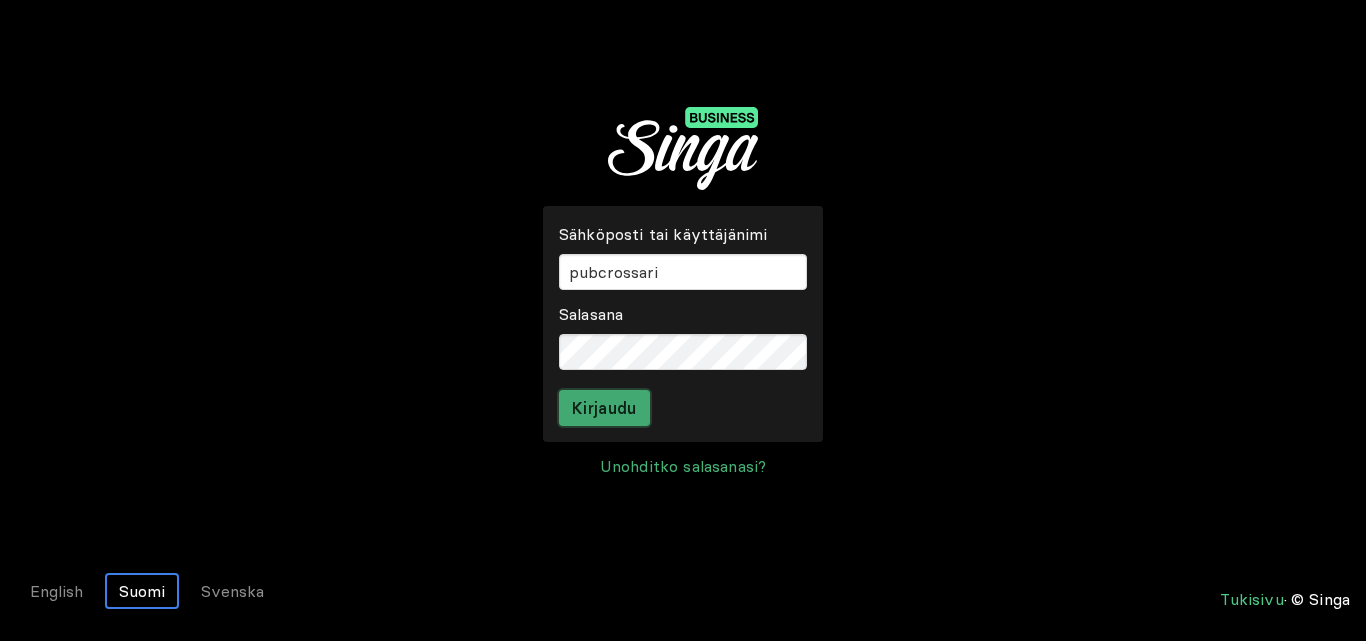 click on "Kirjaudu" at bounding box center (604, 408) 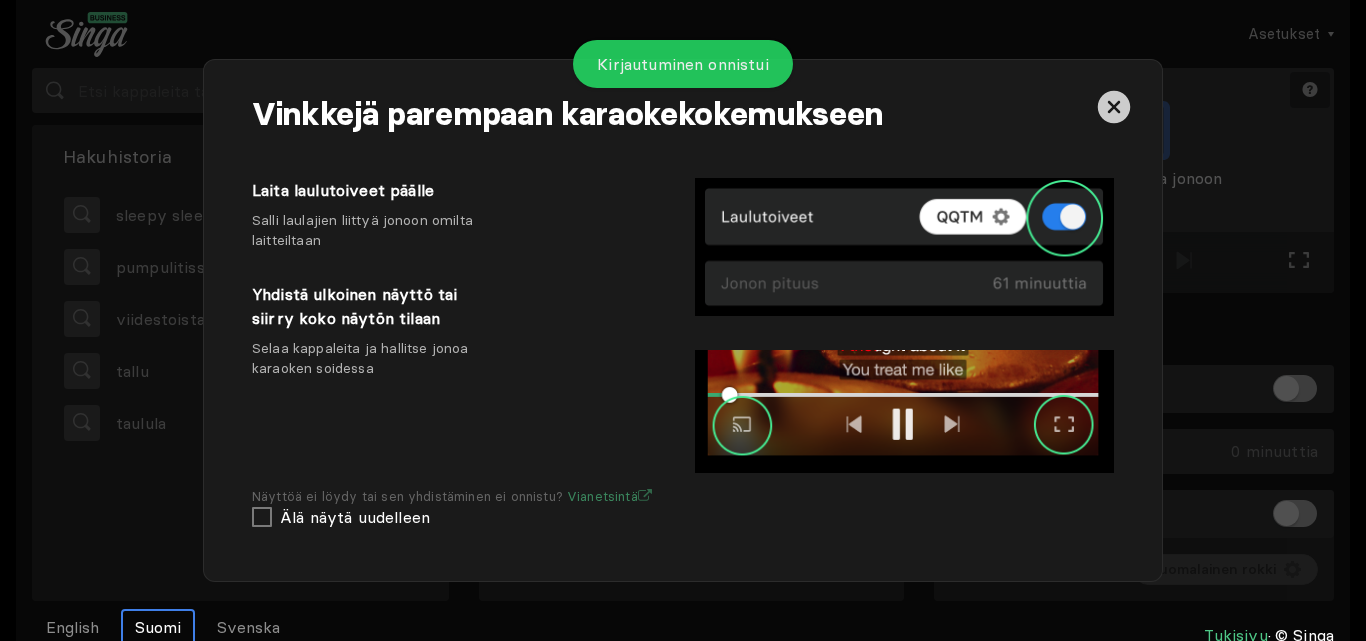 click at bounding box center (1114, 107) 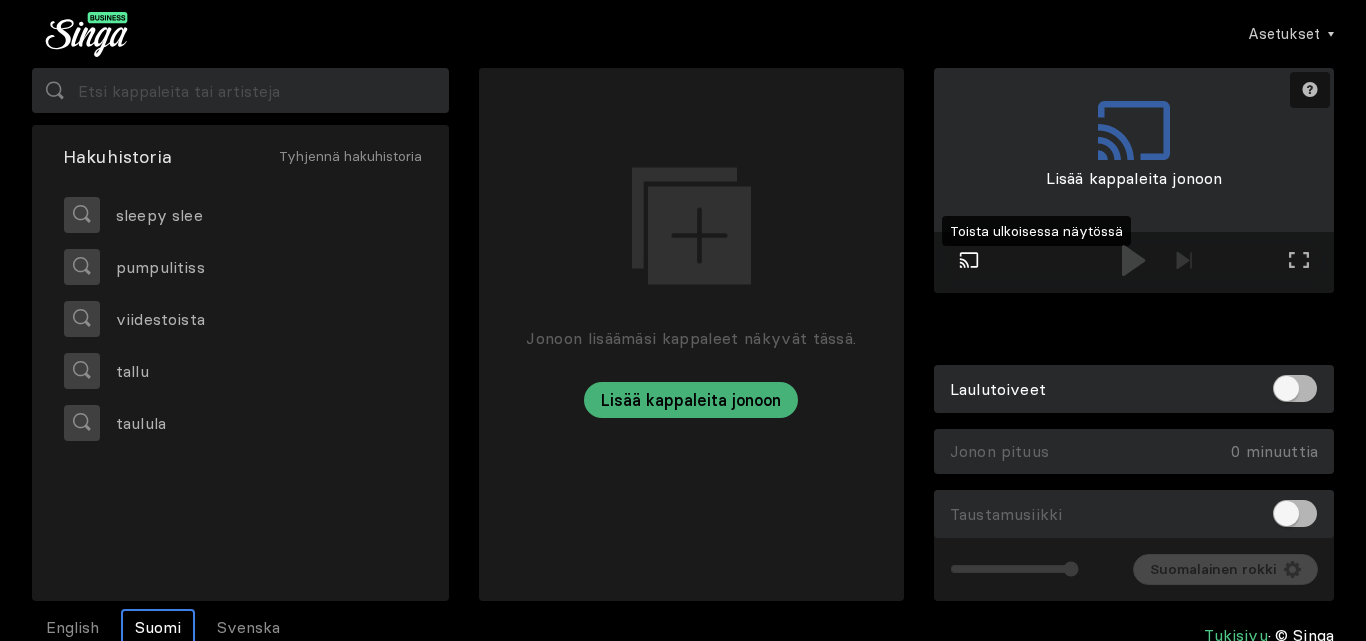 click on "Toista ulkoisessa näytössä" at bounding box center (969, 262) 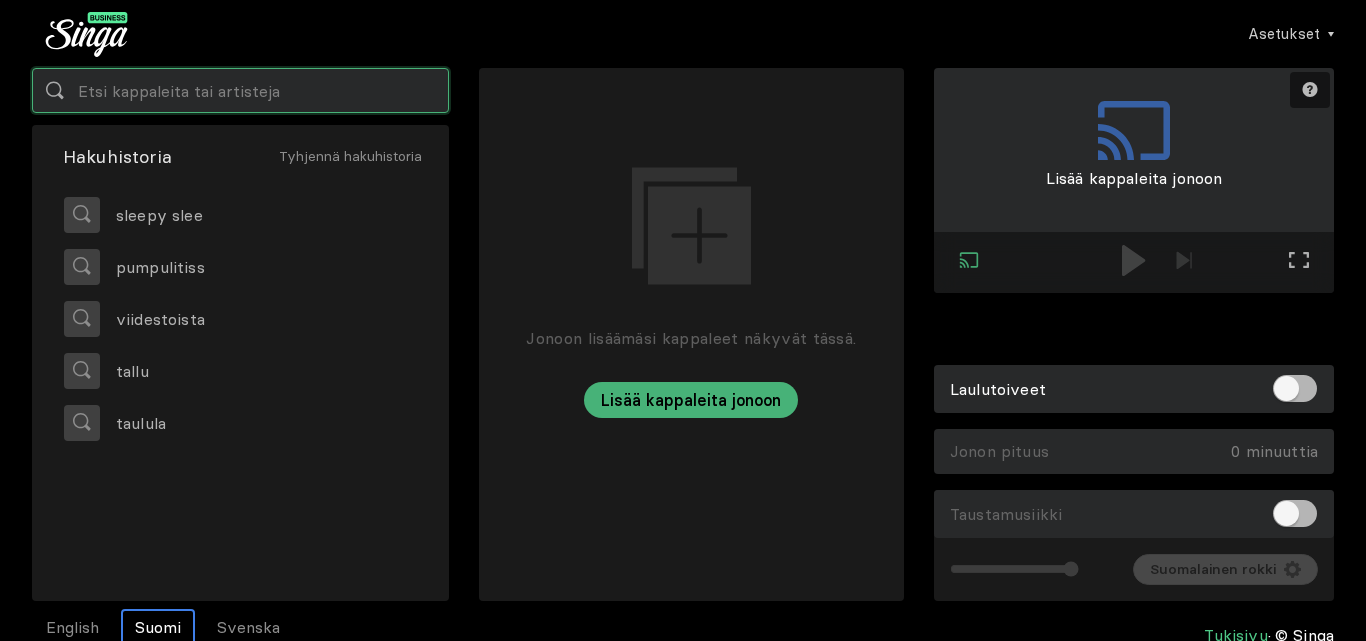 click at bounding box center (240, 90) 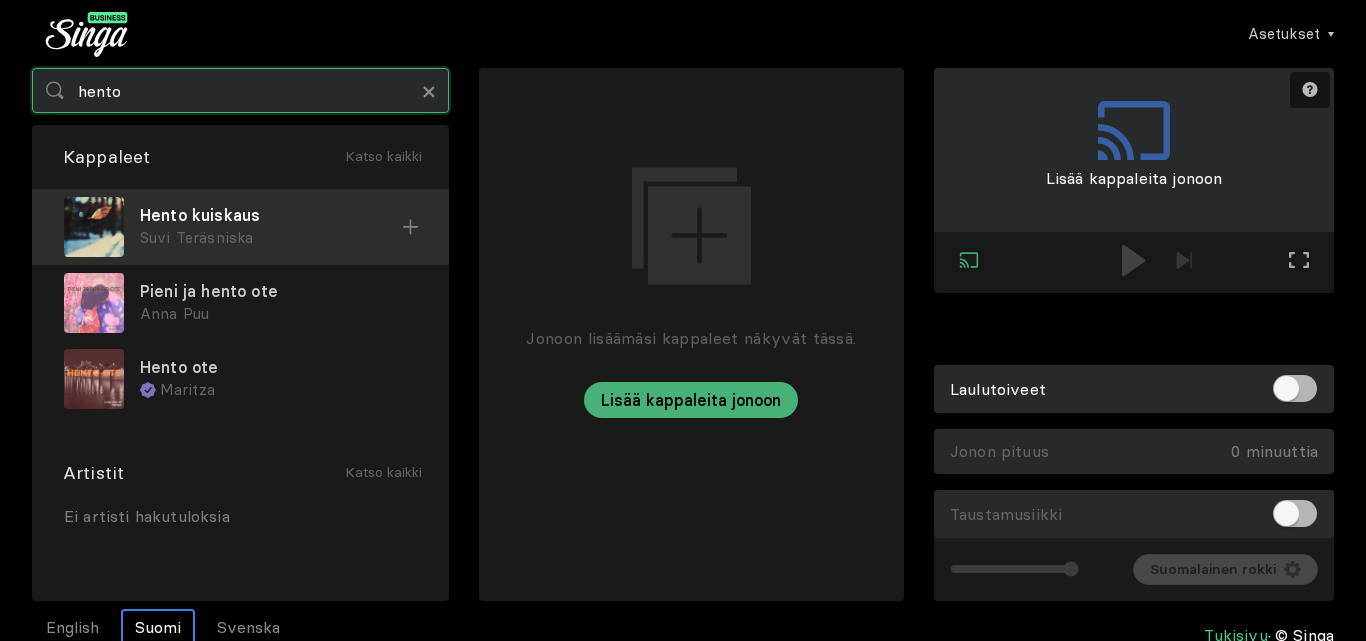 type on "hento" 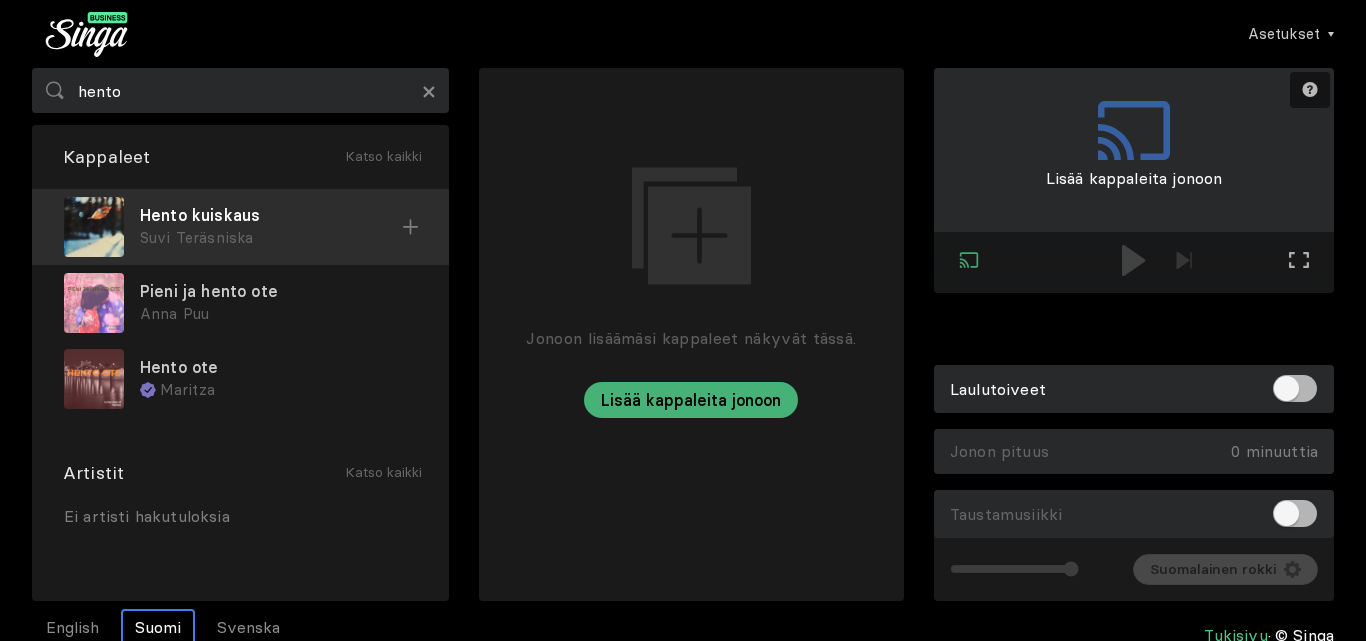 click on "Hento kuiskaus" at bounding box center (271, 215) 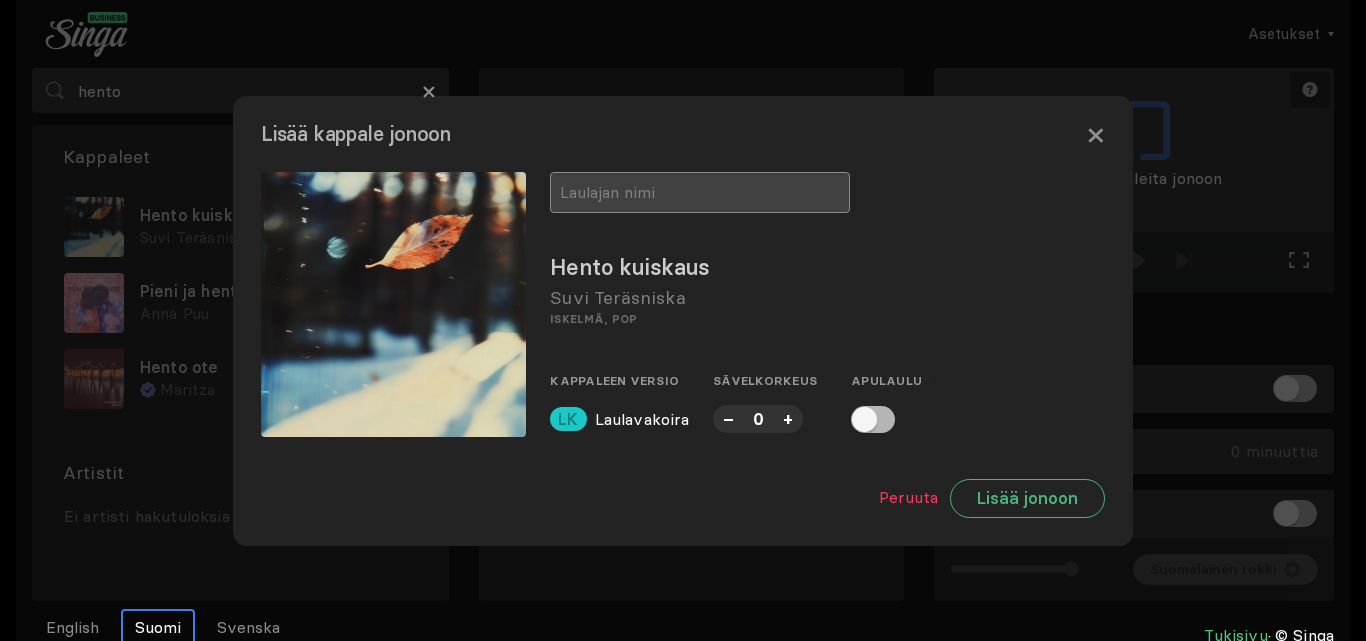 click at bounding box center (700, 192) 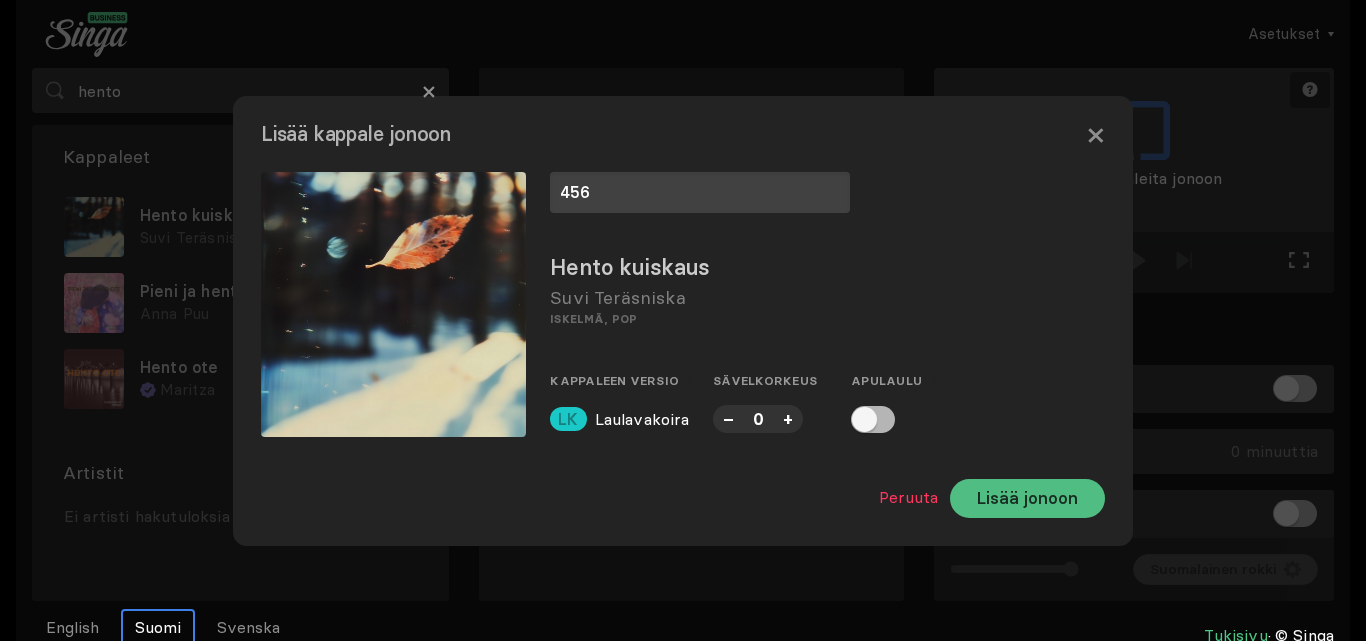 type on "456" 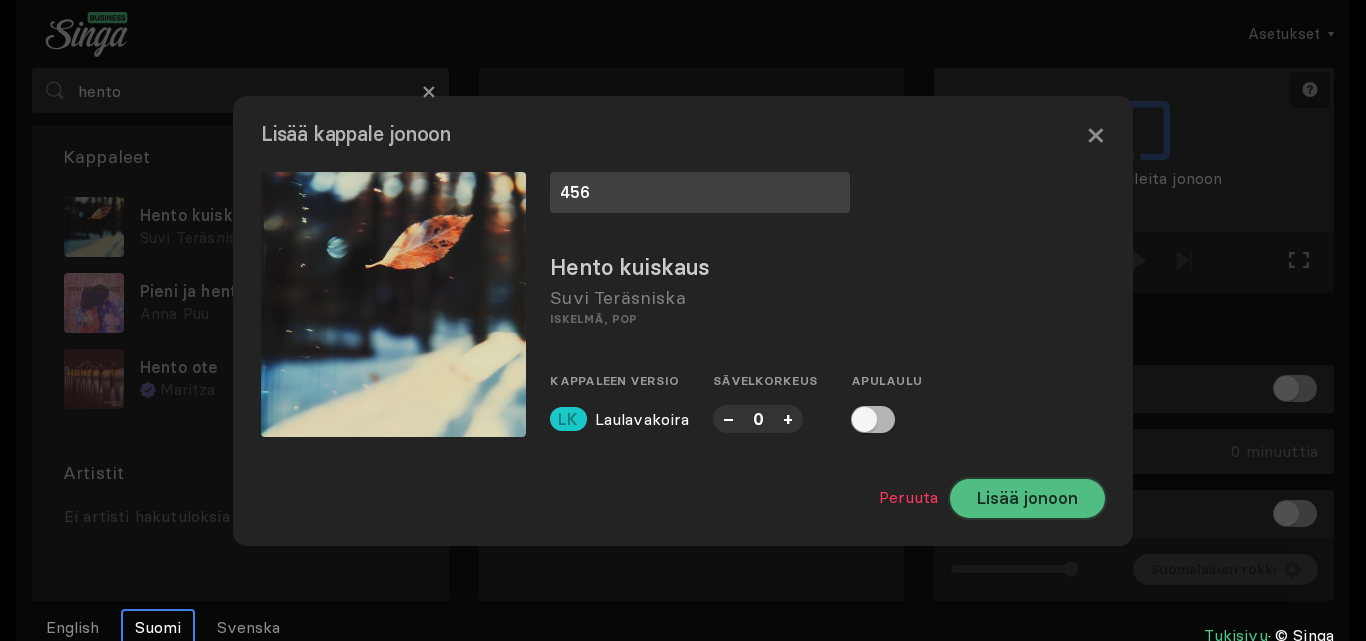 click on "Lisää jonoon" at bounding box center [1027, 498] 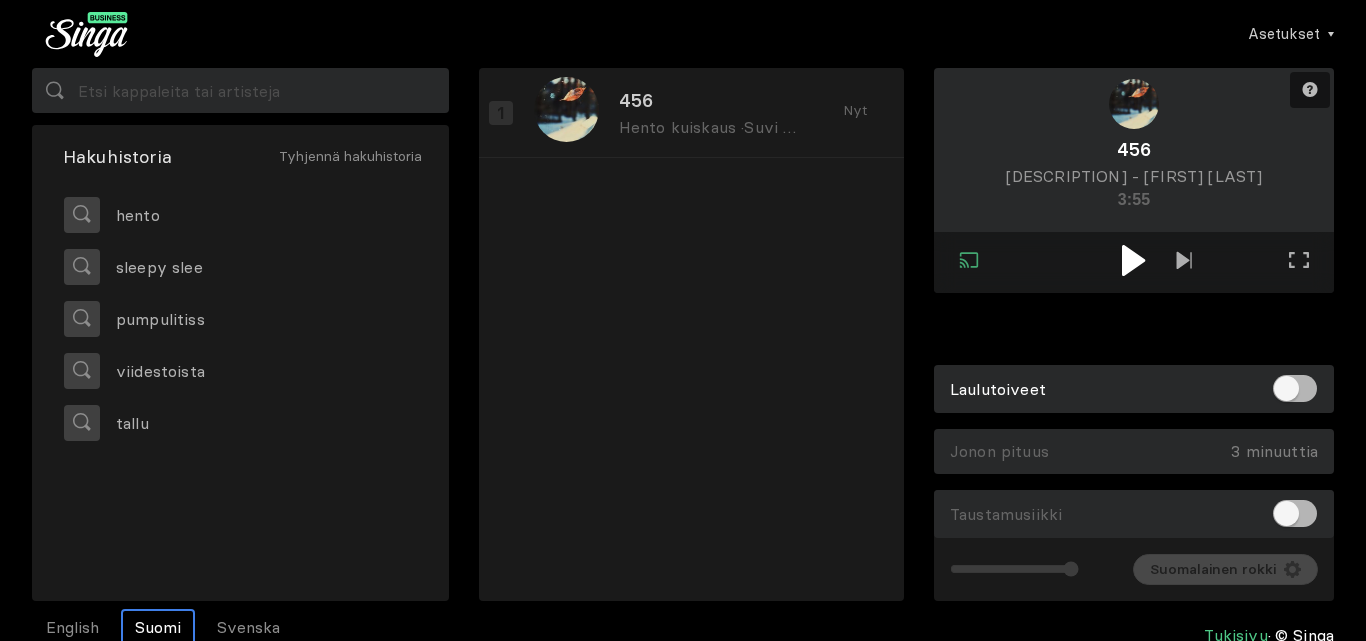 click at bounding box center [1134, 260] 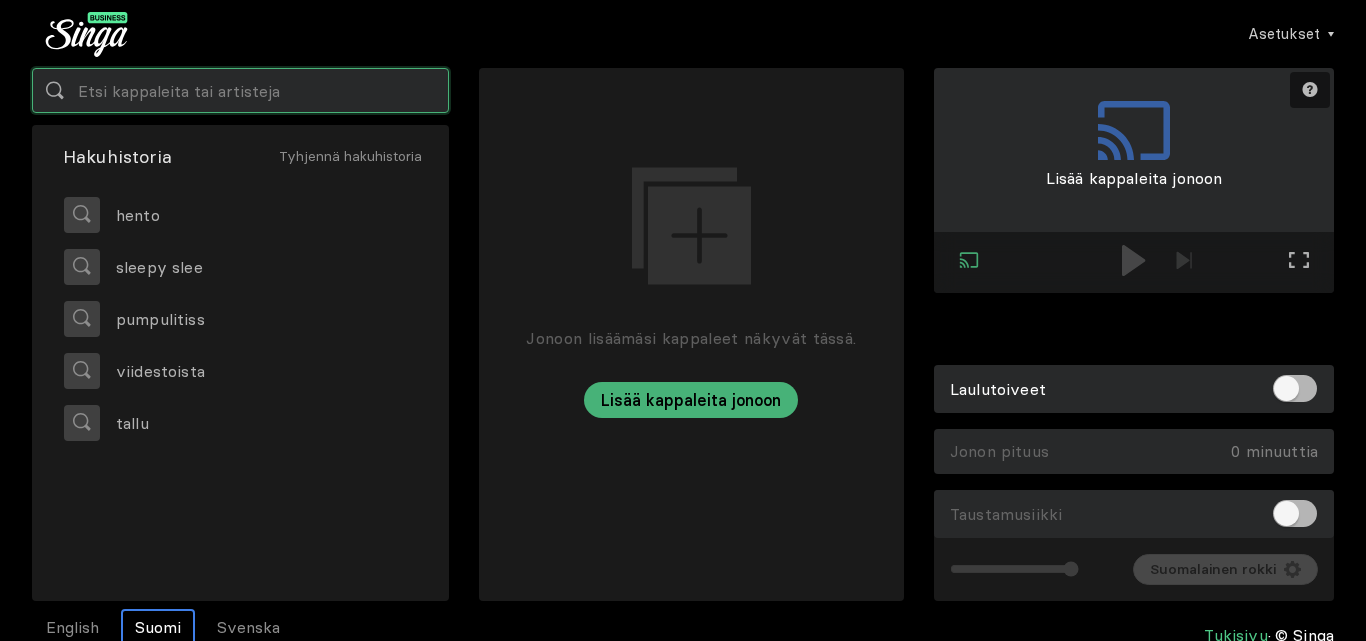 click at bounding box center (240, 90) 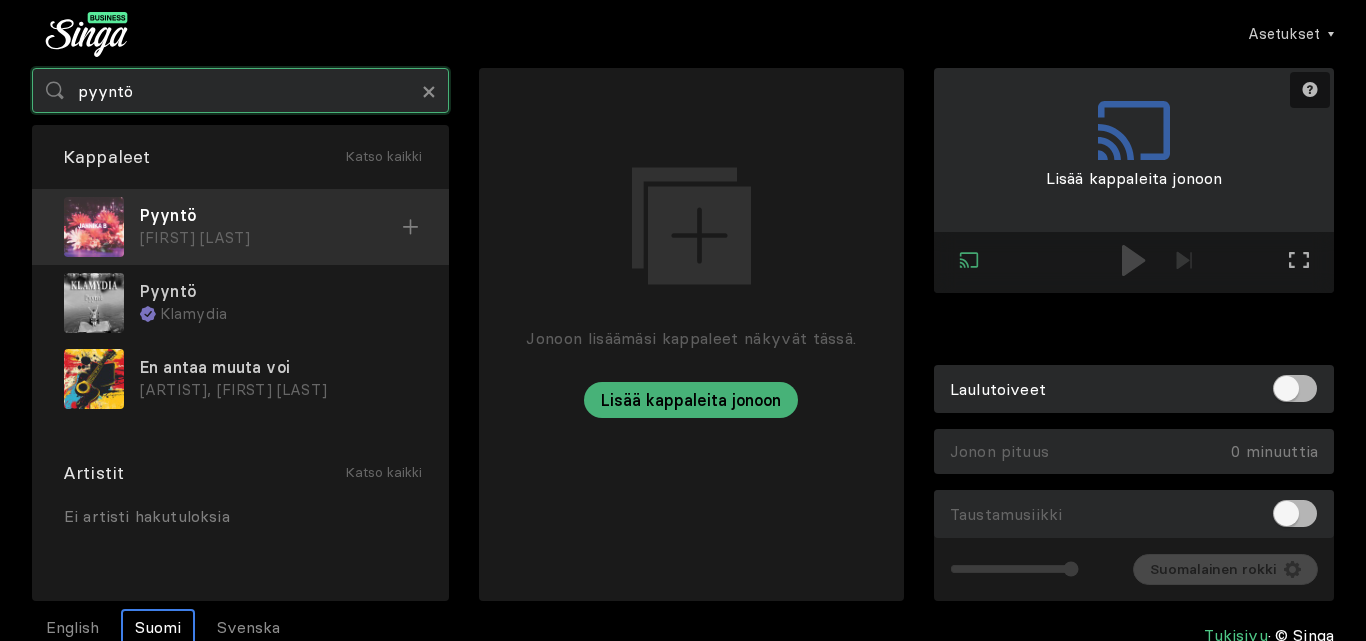 type on "pyyntö" 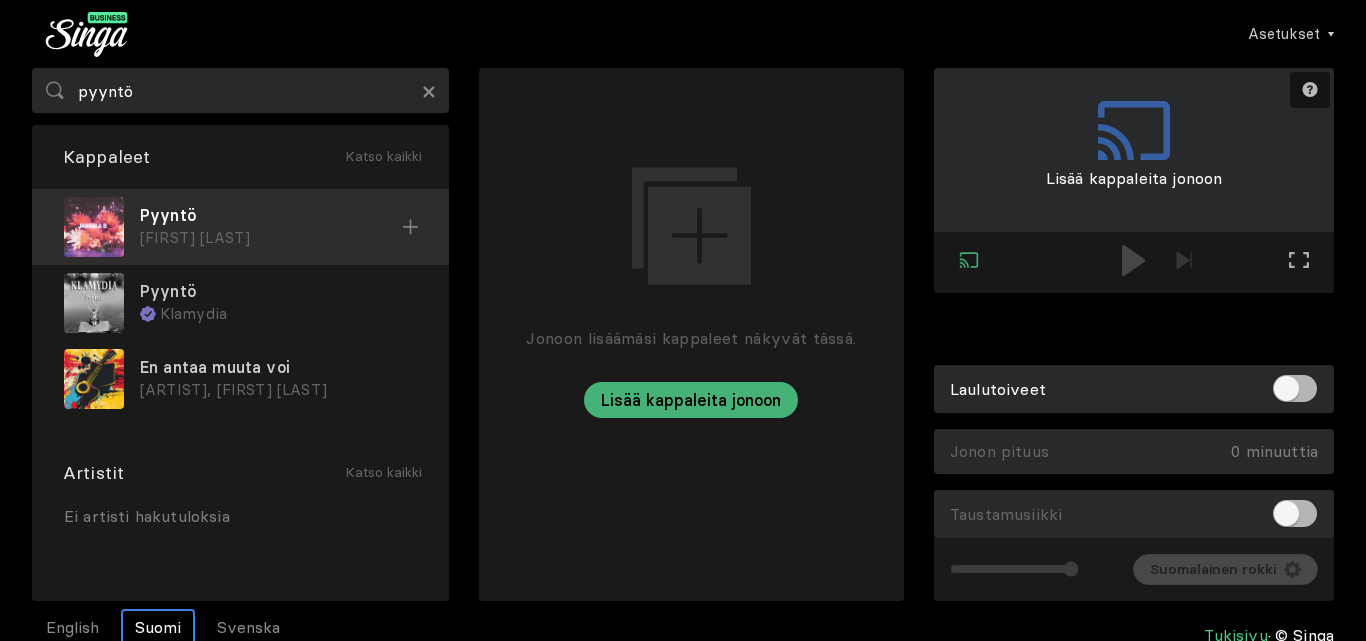 click on "Pyyntö" at bounding box center [271, 215] 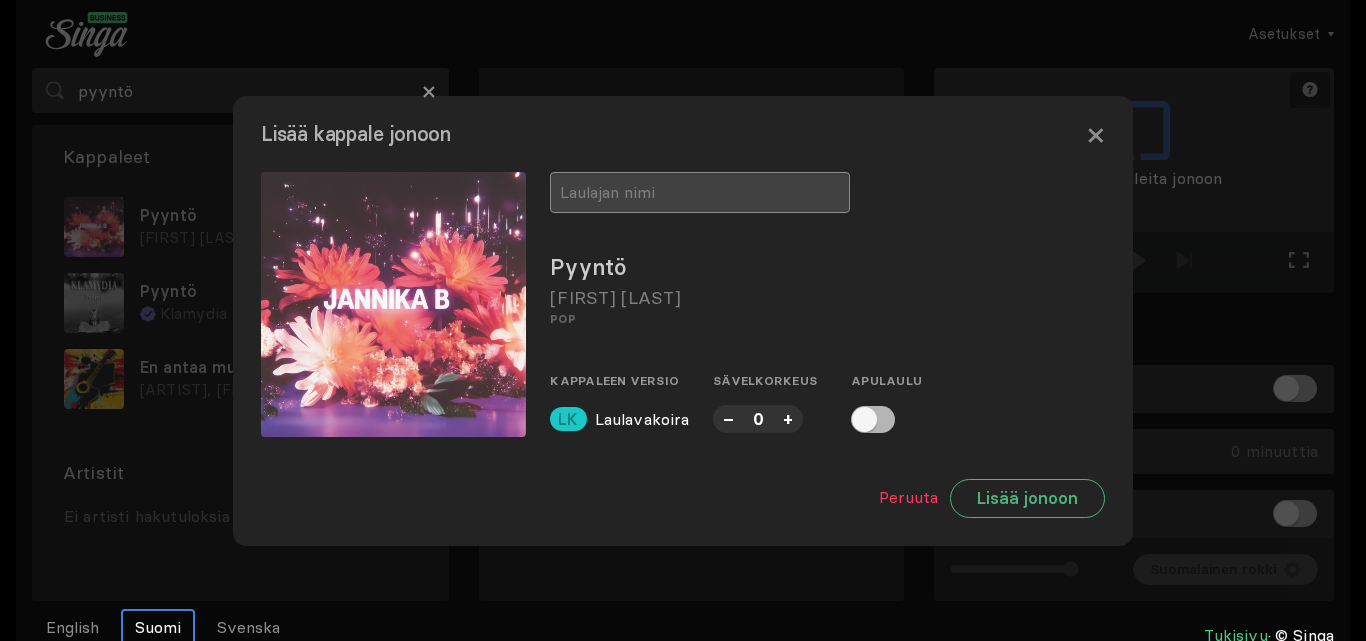 click at bounding box center [700, 192] 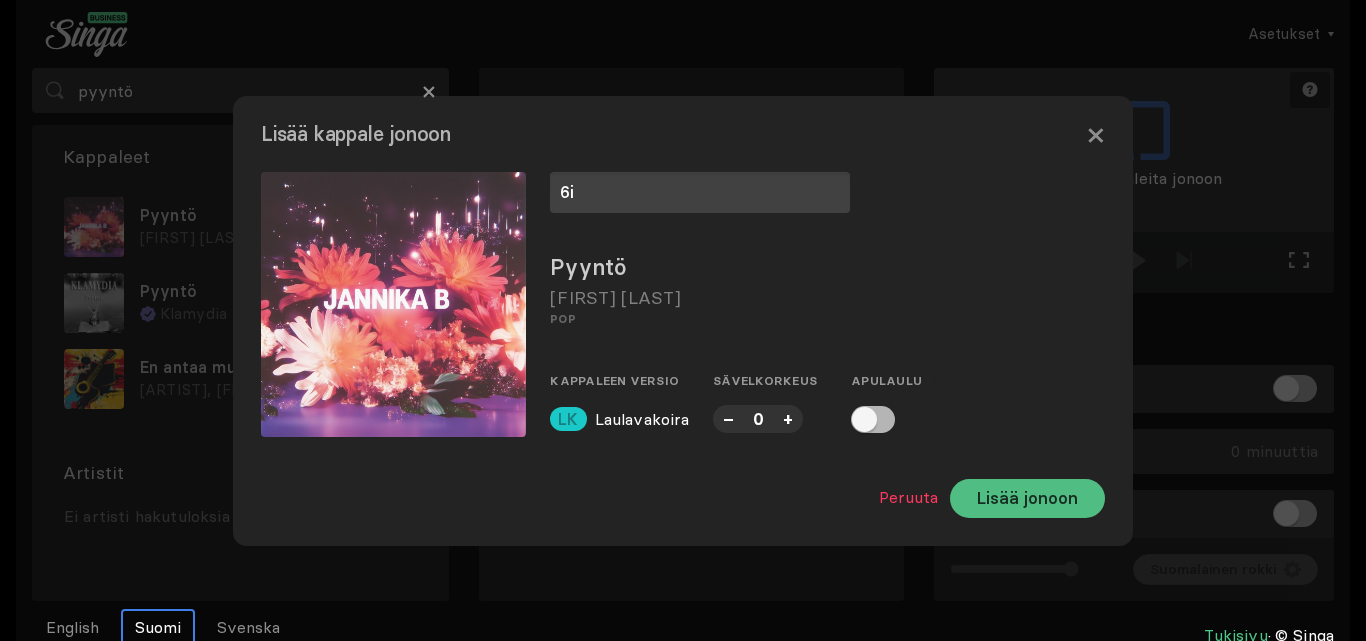 type on "6i" 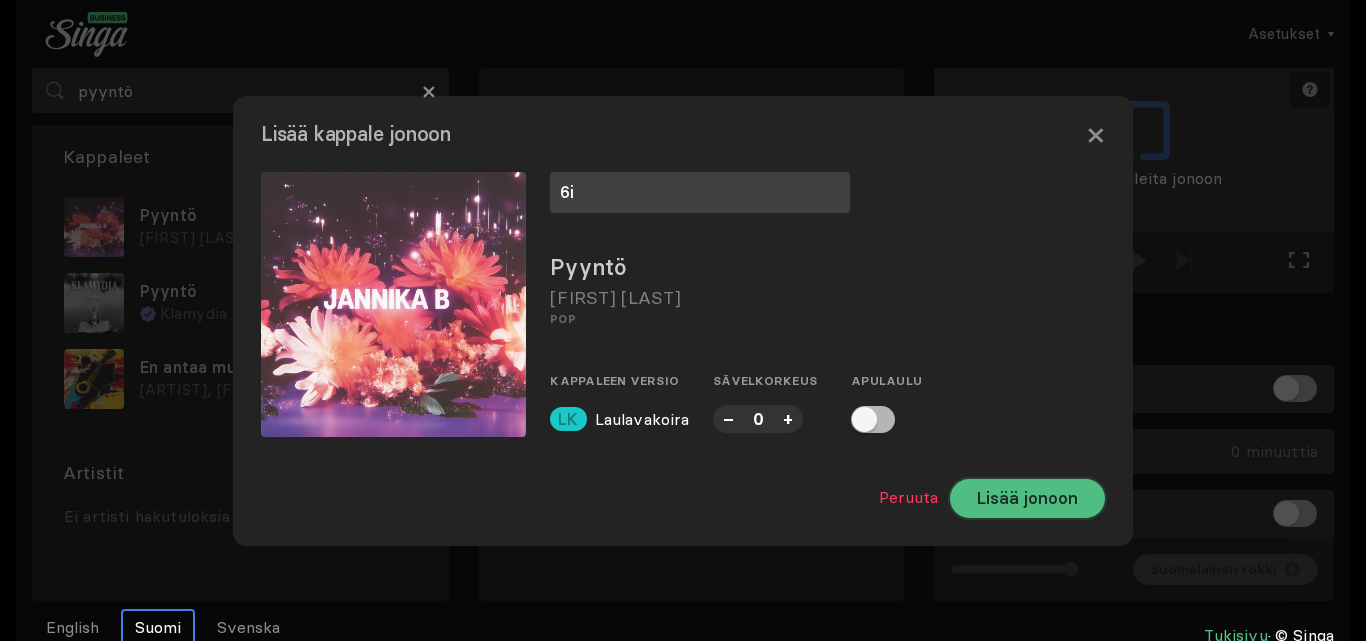 click on "Lisää jonoon" at bounding box center [1027, 498] 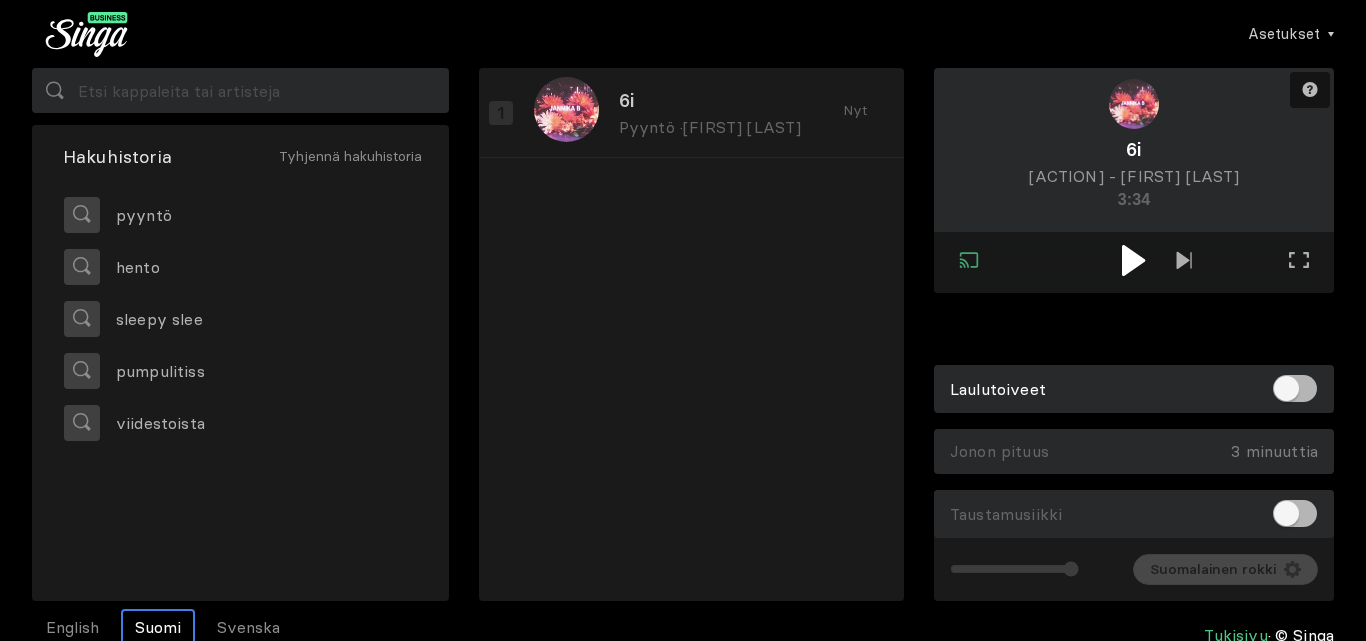 click at bounding box center (1133, 260) 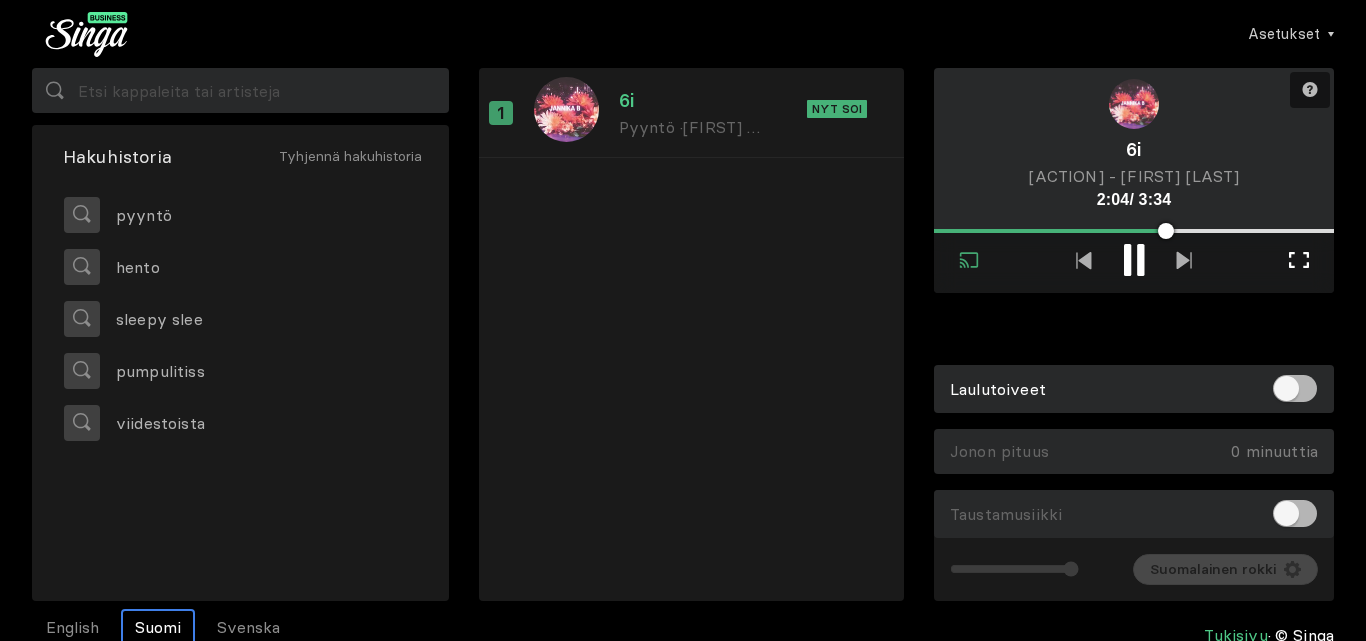 click on "Yhdistetty Poistu ulkoisen näytön tilasta Koko näytön tila Poistu koko näytön tilasta" at bounding box center [1134, 262] 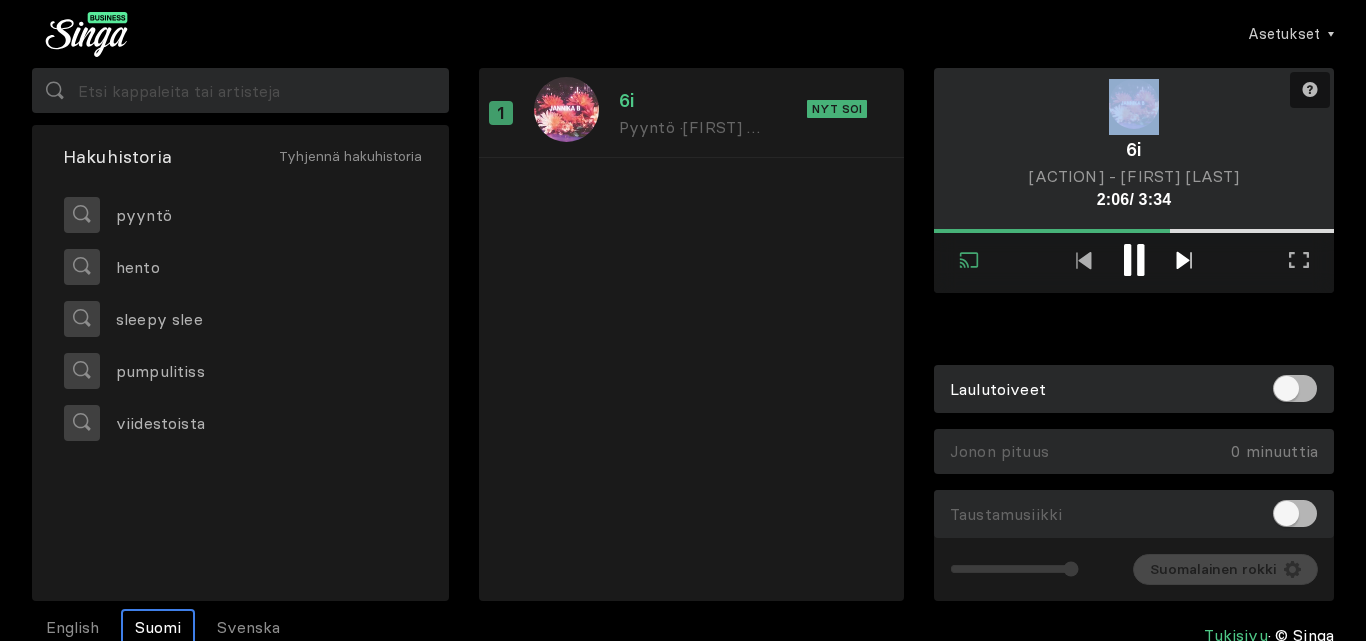 click at bounding box center (1183, 260) 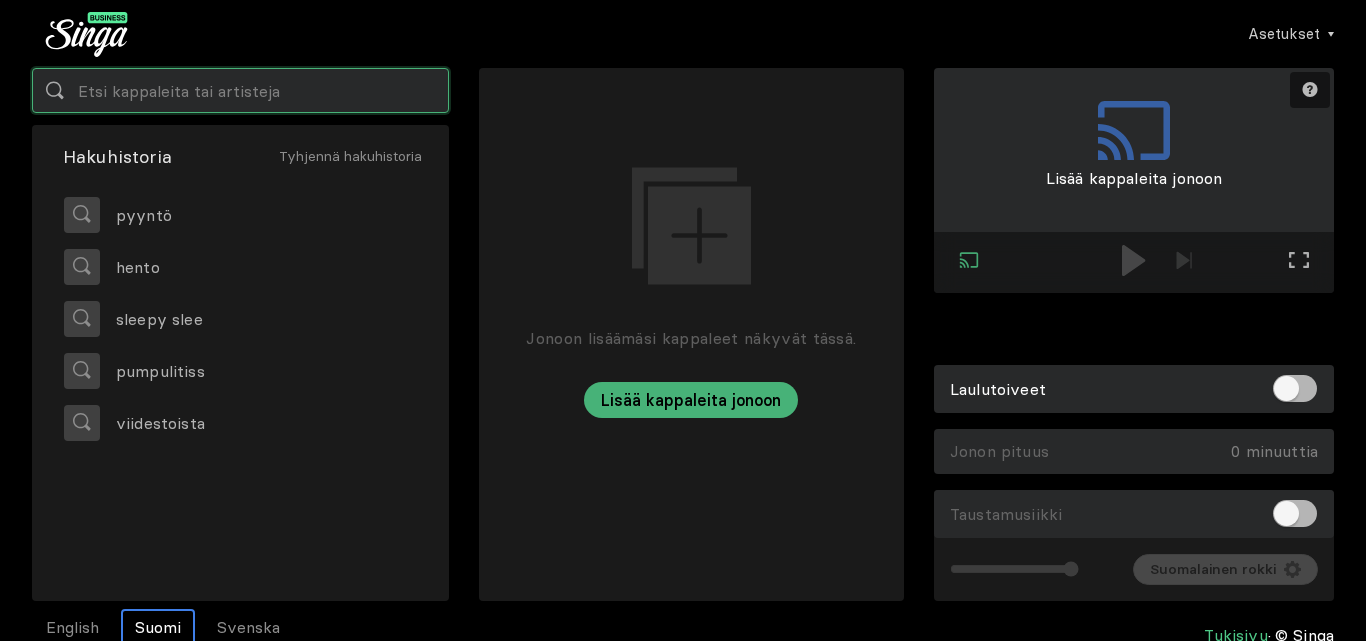 click at bounding box center (240, 90) 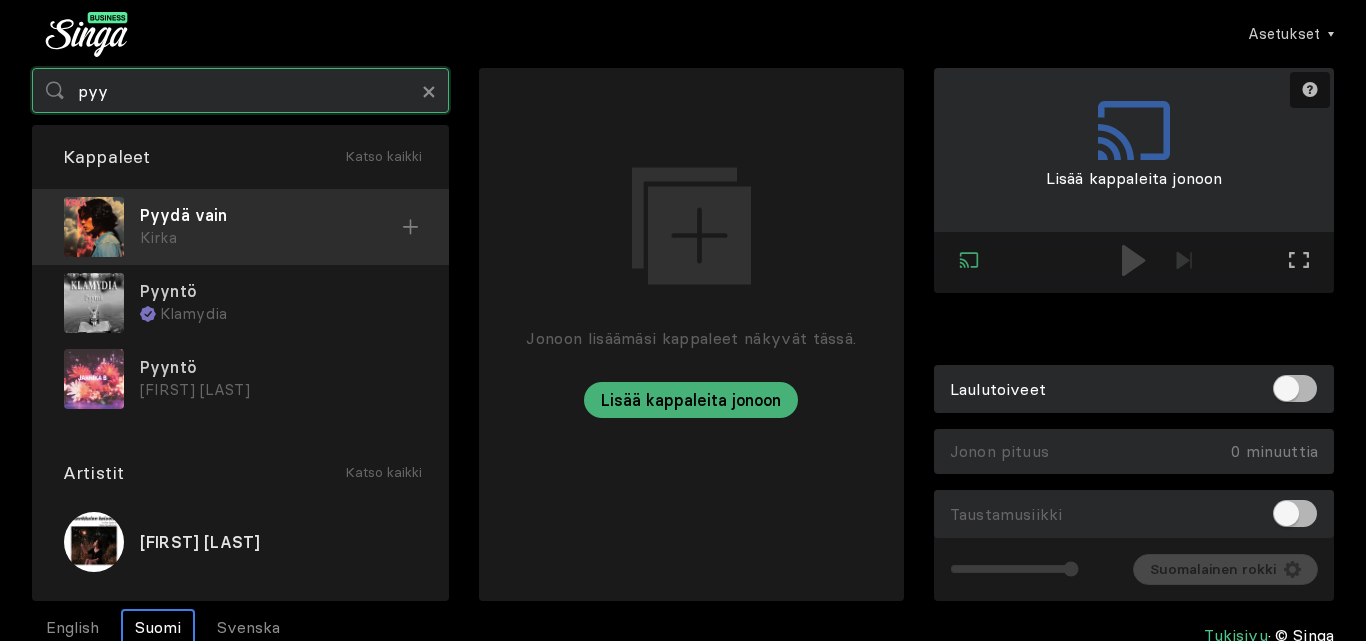 type on "pyy" 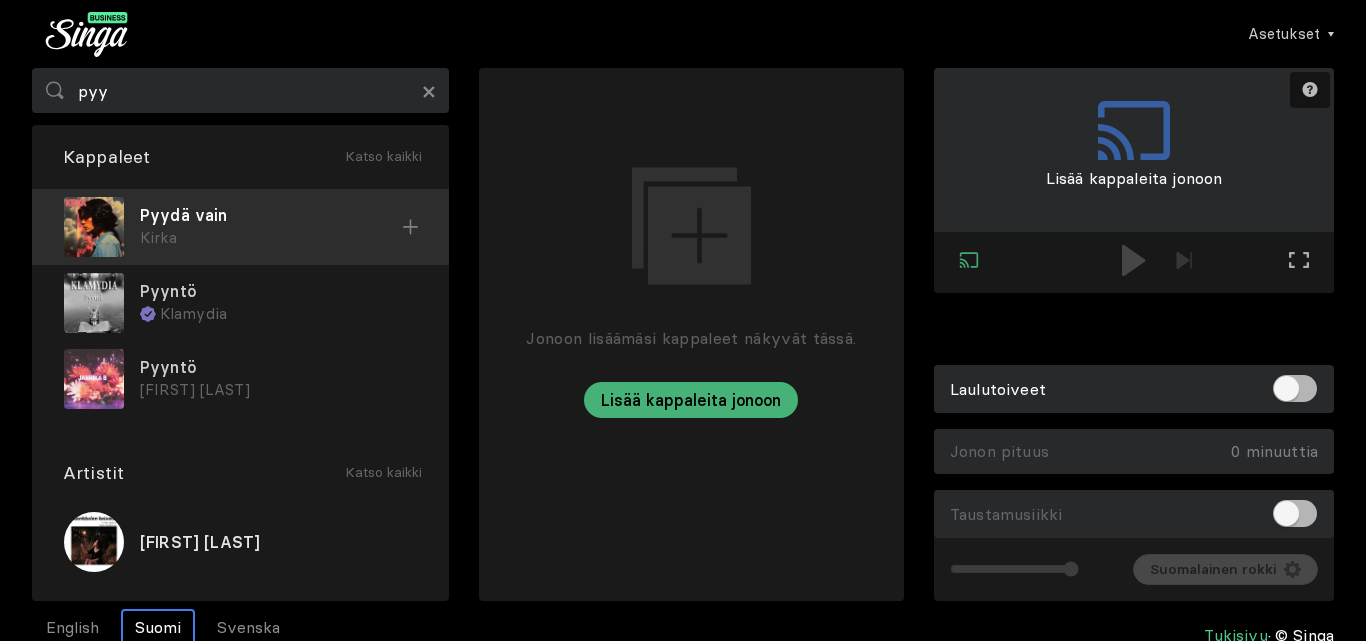 click on "Kirka" at bounding box center (271, 238) 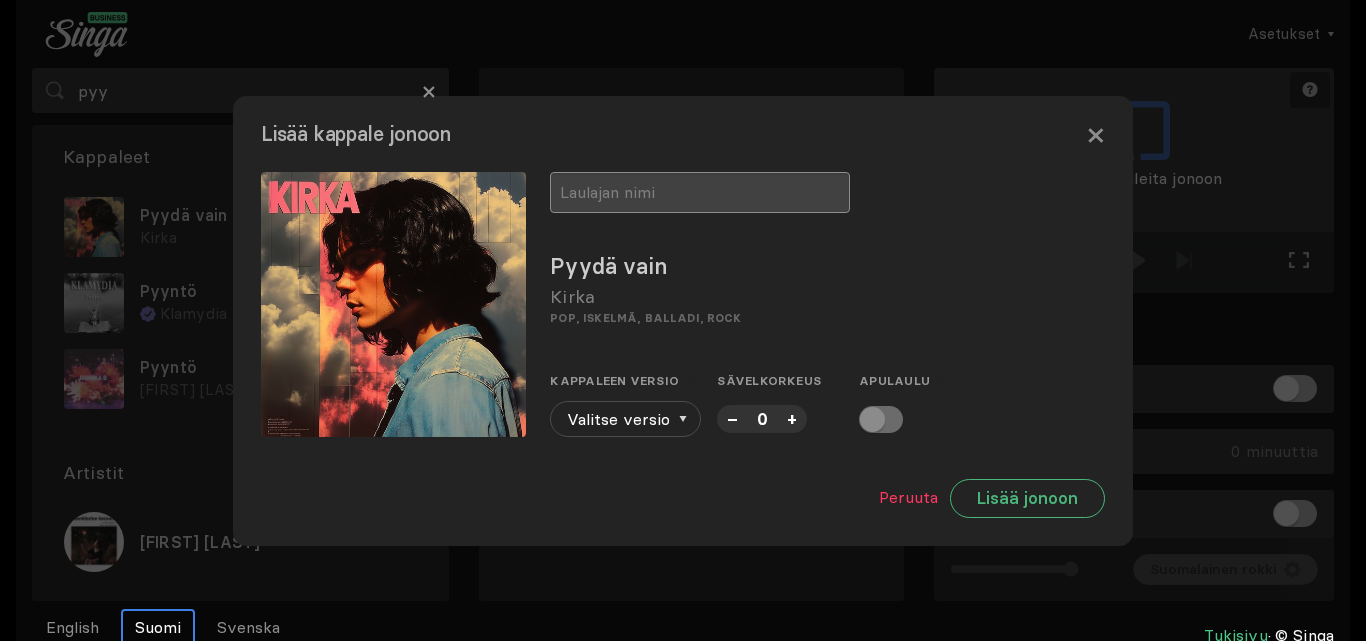 click at bounding box center [700, 192] 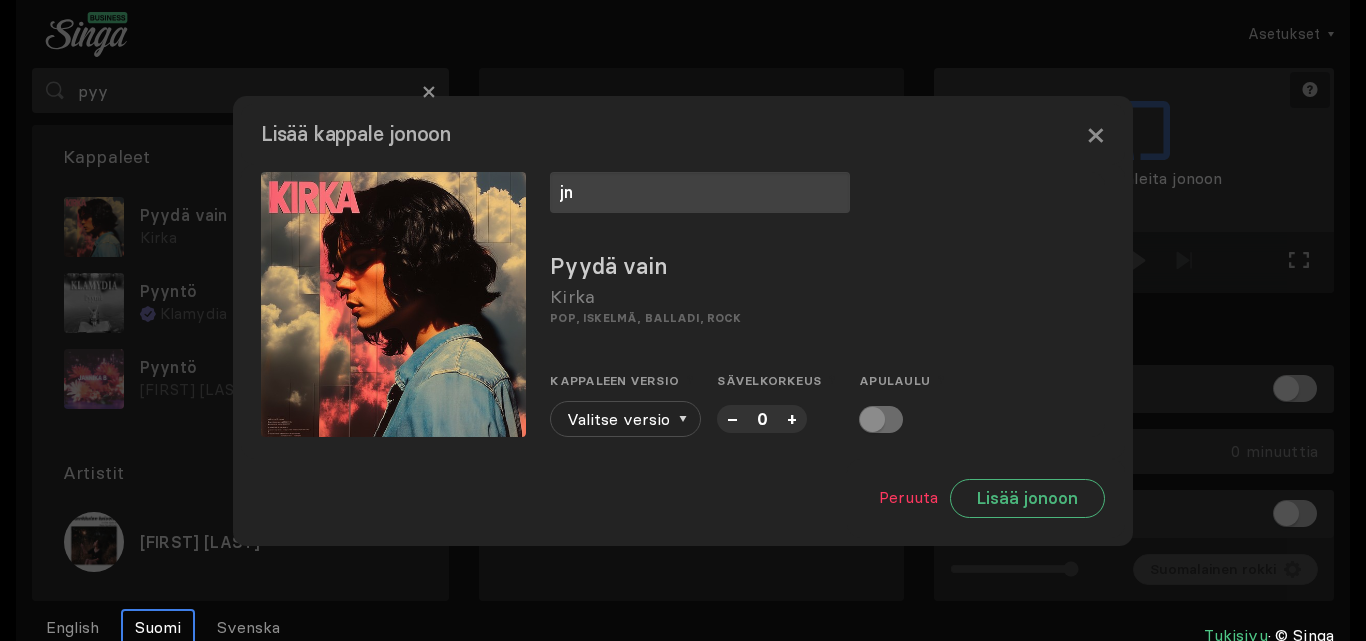 type on "jn" 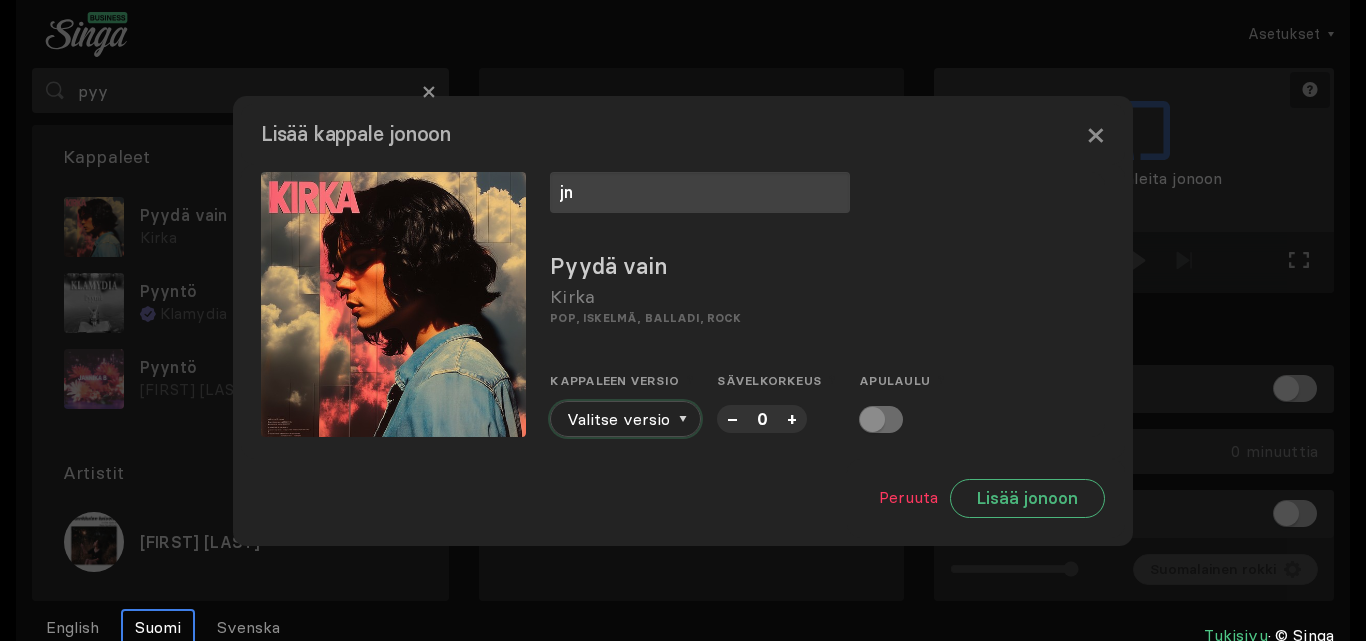 click on "Valitse versio" at bounding box center [625, 419] 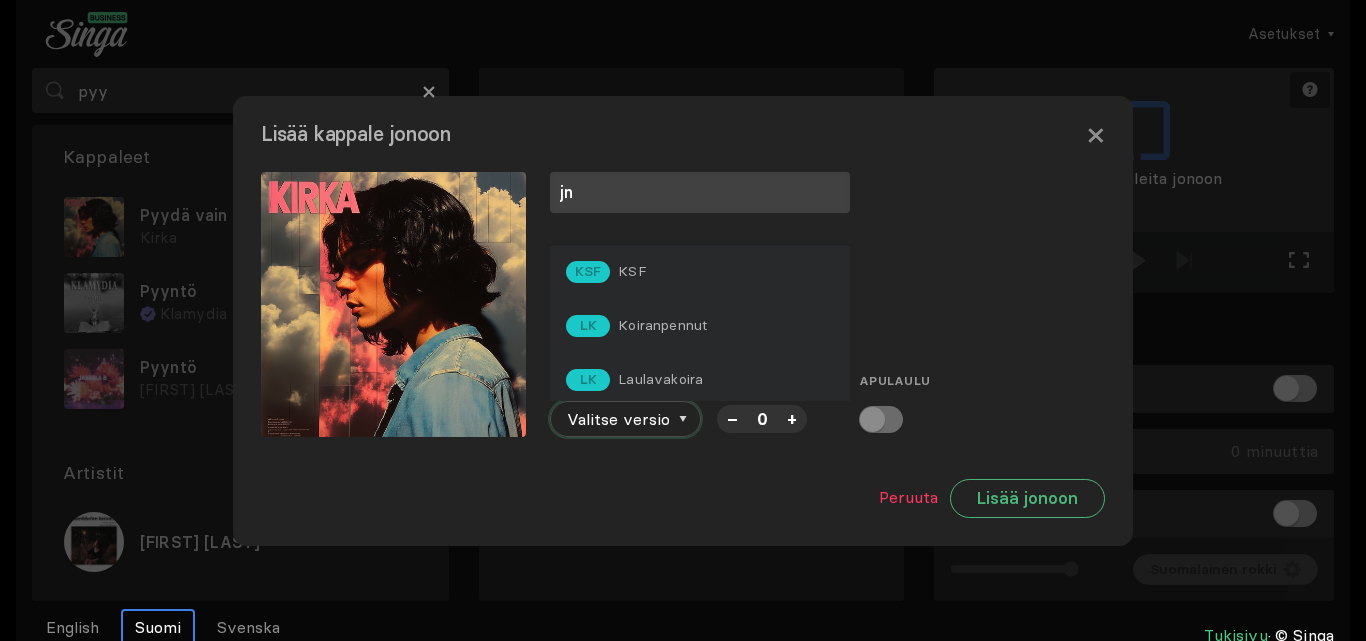 click on "Valitse versio" at bounding box center [625, 419] 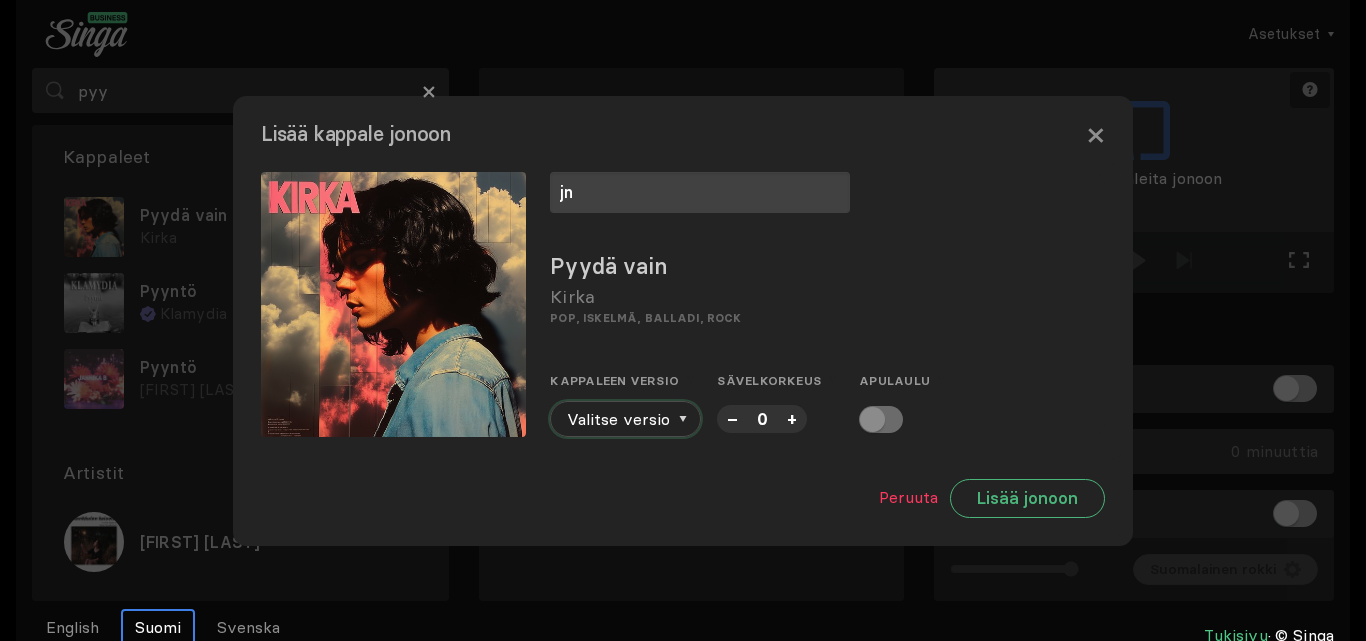 click on "Valitse versio" at bounding box center (625, 419) 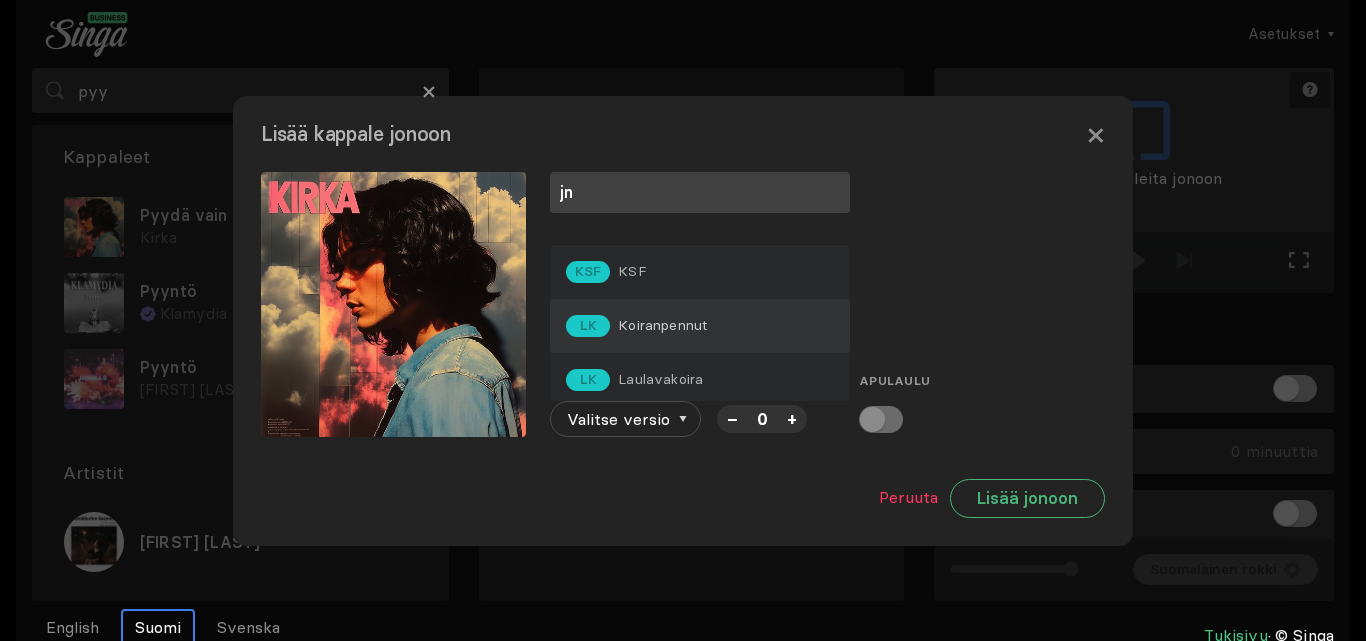 click on "Koiranpennut" at bounding box center (632, 271) 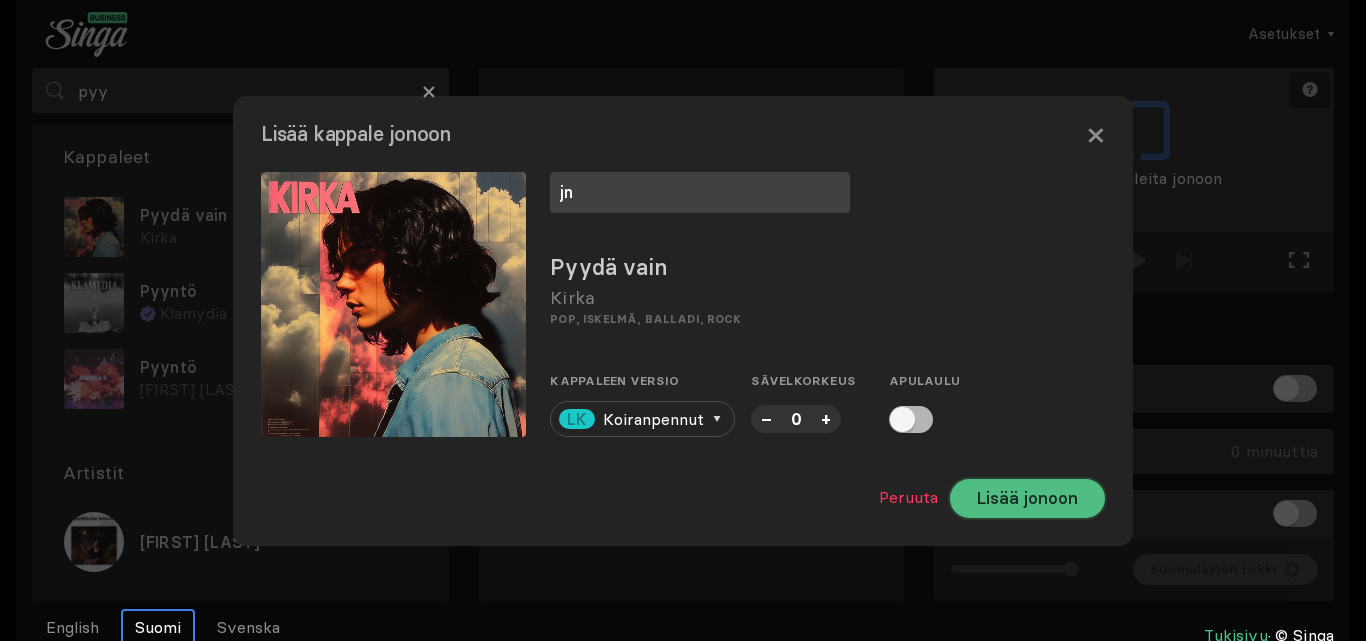 click on "Lisää jonoon" at bounding box center [1027, 498] 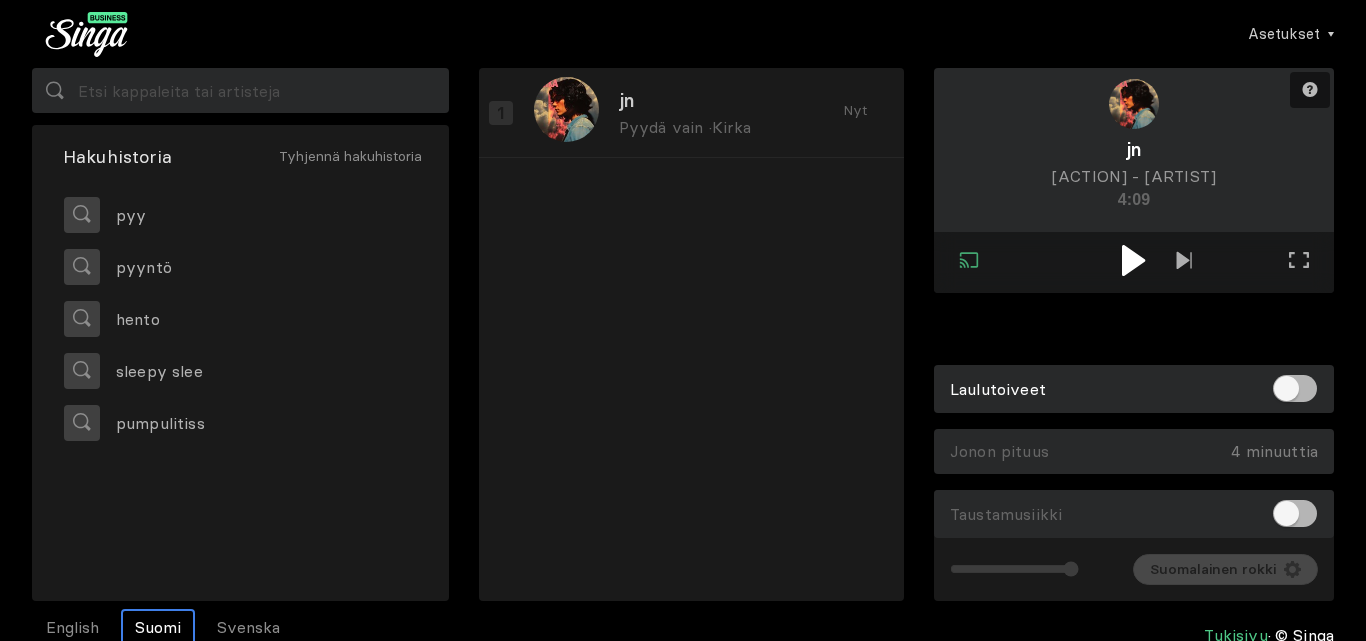 click at bounding box center [1134, 262] 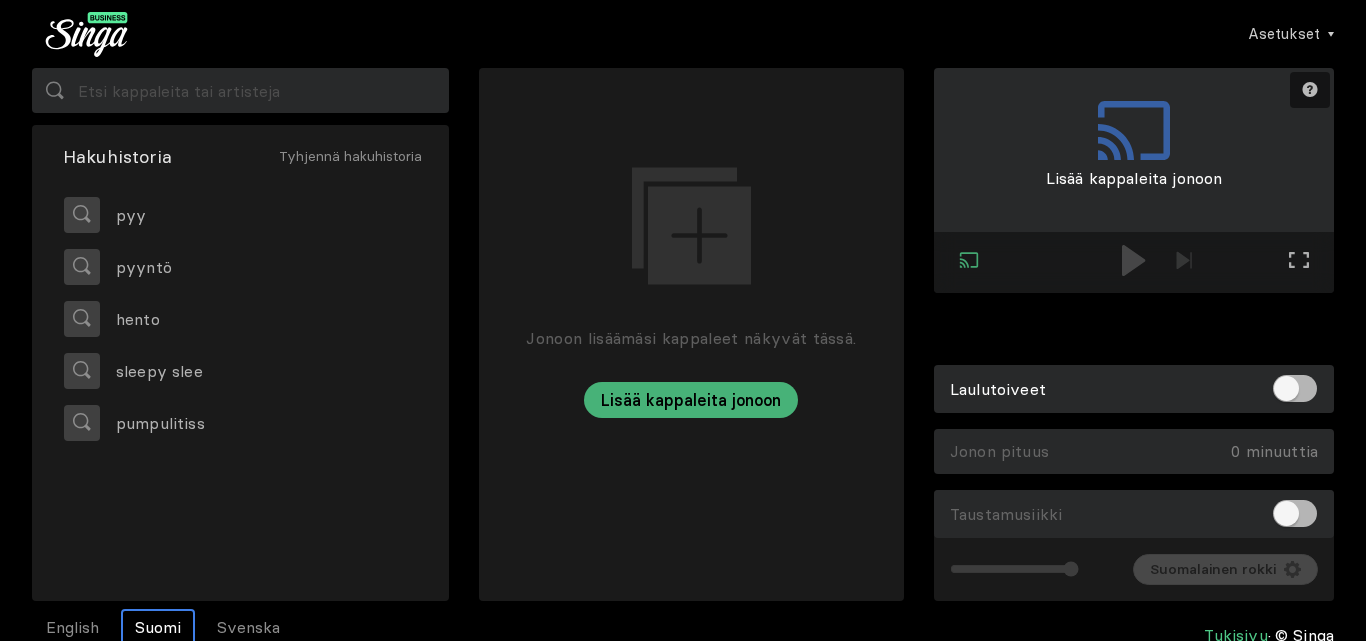 type 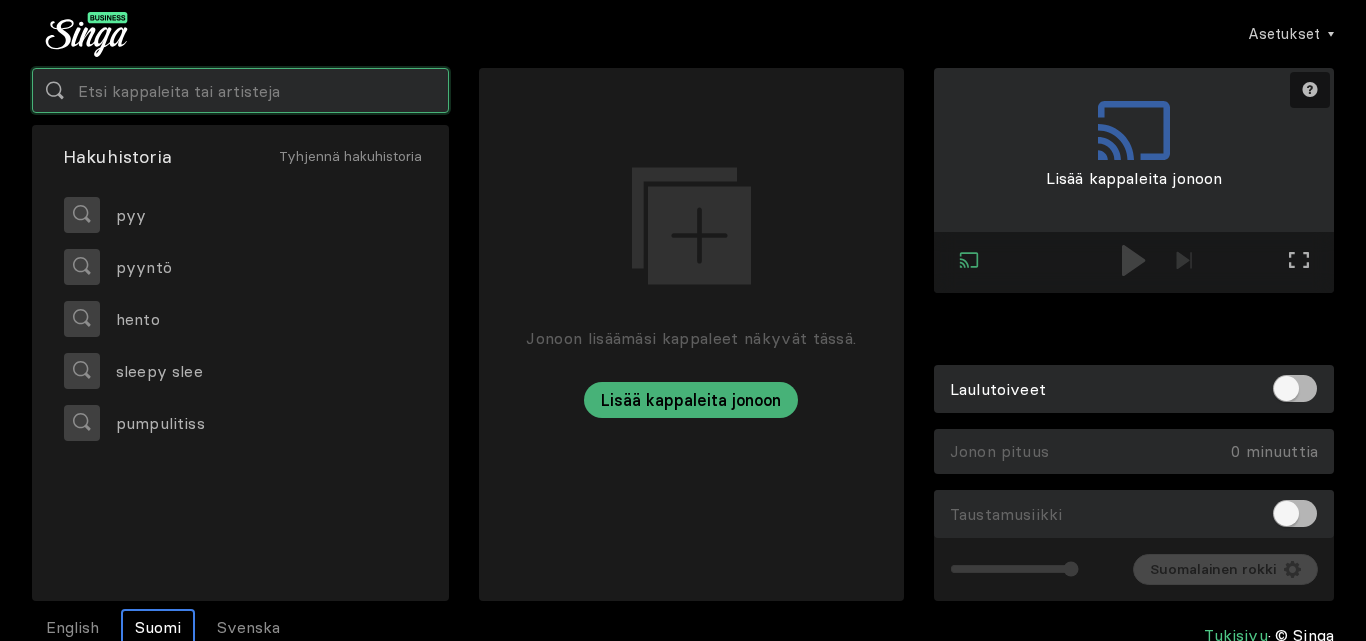 click at bounding box center [240, 90] 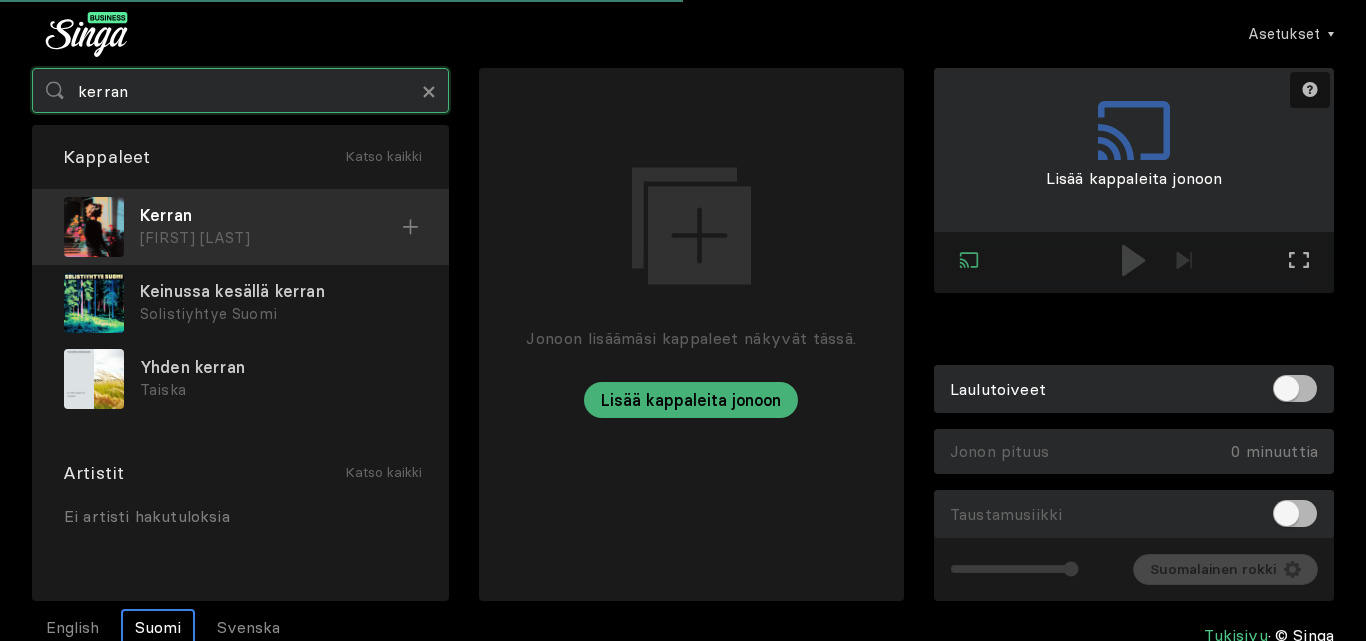 type on "kerran" 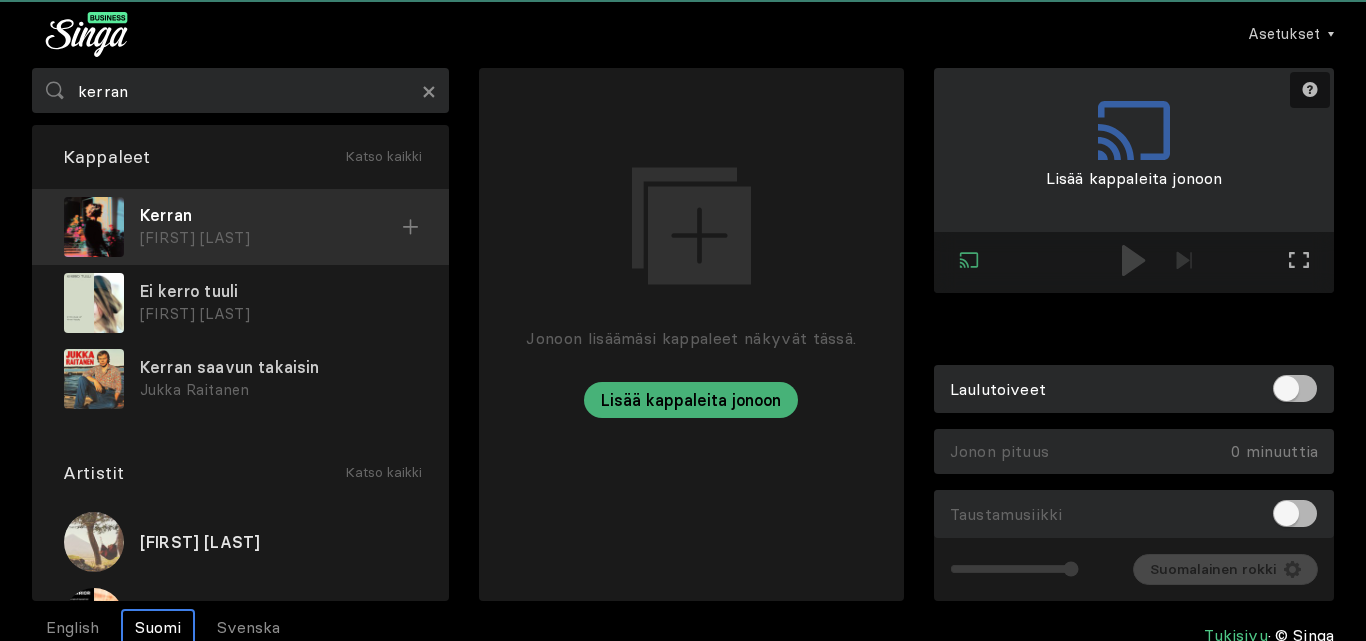 click on "Kerran" at bounding box center [271, 215] 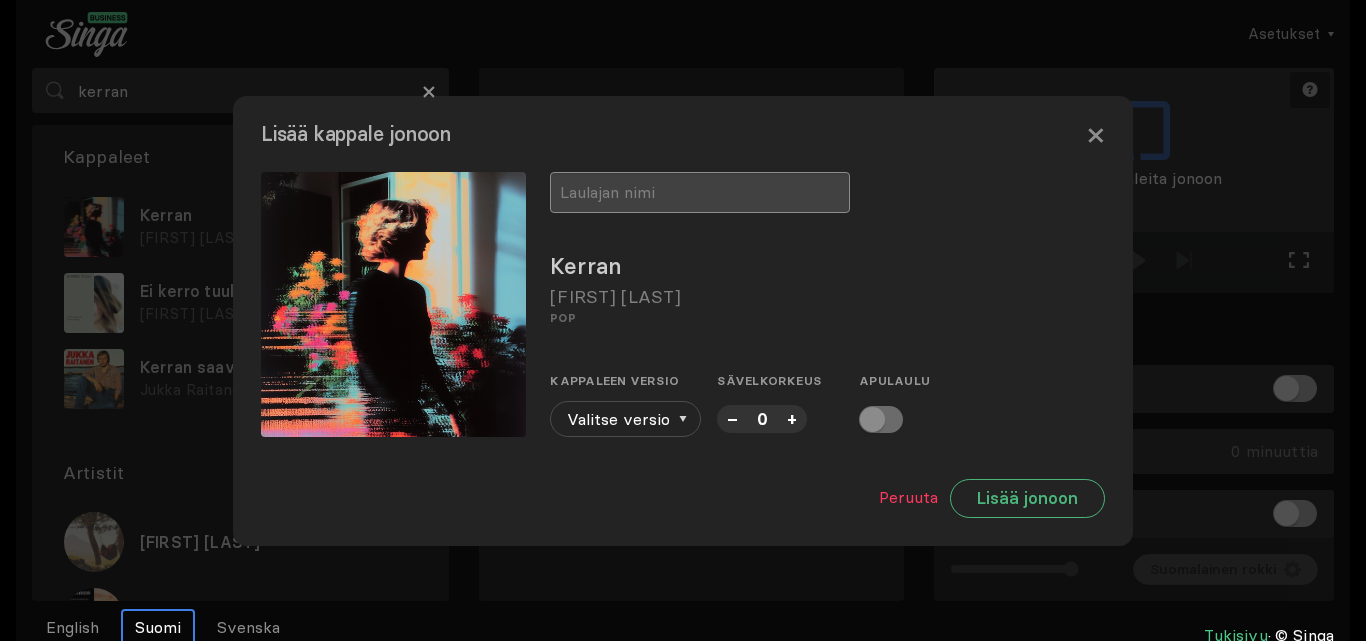 click at bounding box center (700, 192) 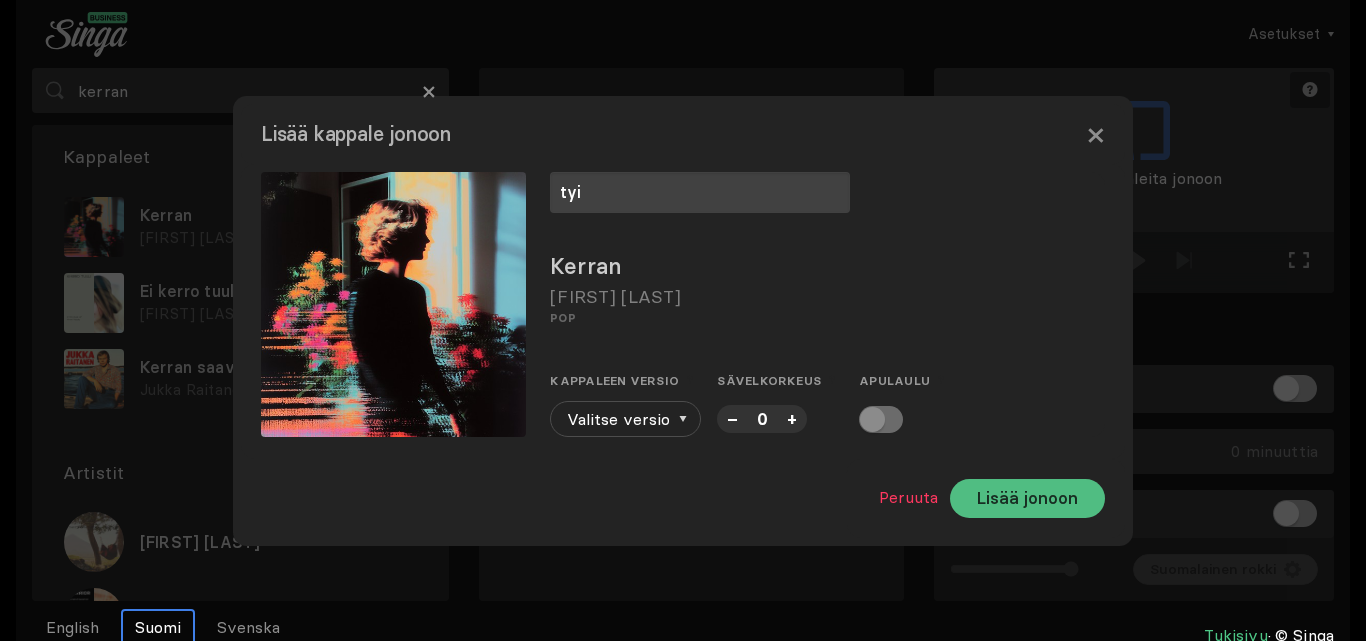 type on "tyi" 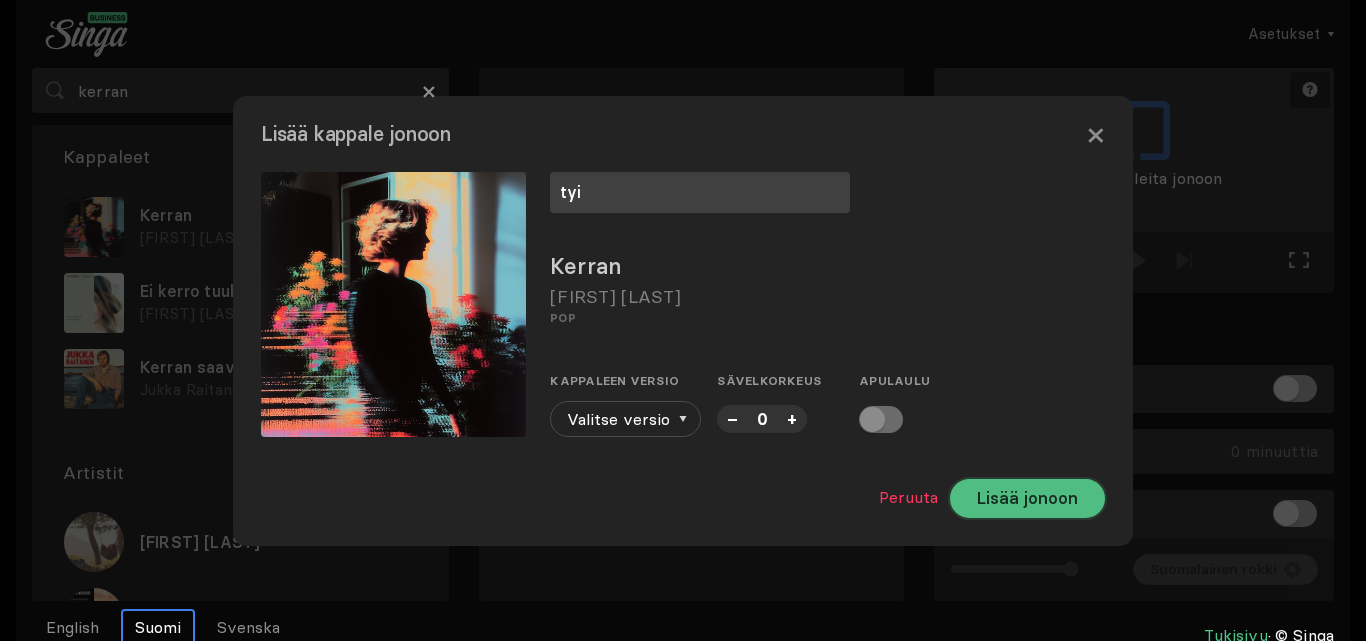 click on "Lisää jonoon" at bounding box center [1027, 498] 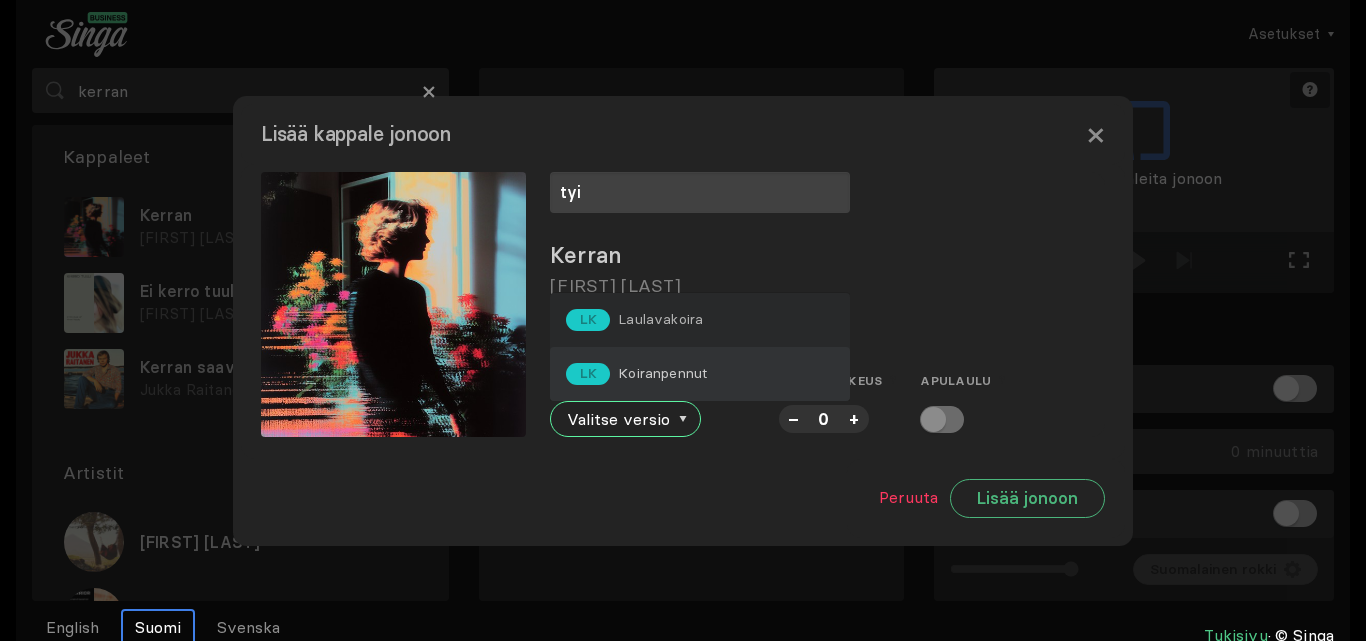 click on "LK Koiranpennut" at bounding box center [700, 374] 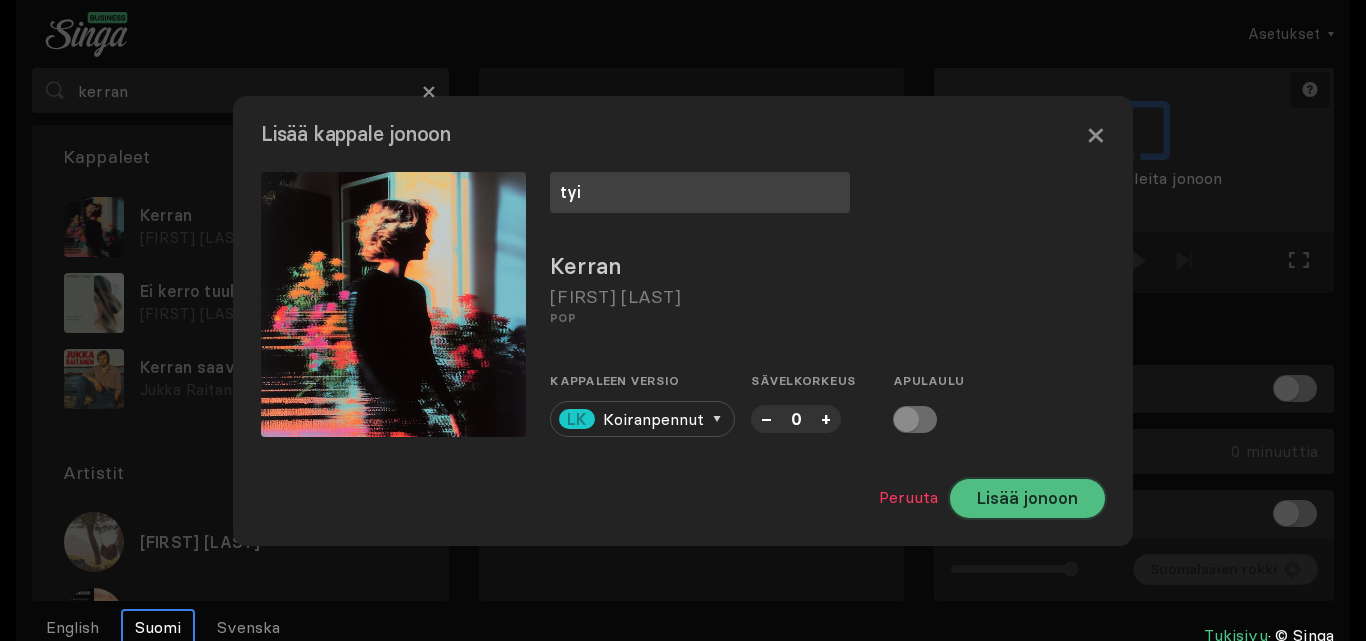 click on "Lisää jonoon" at bounding box center (1027, 498) 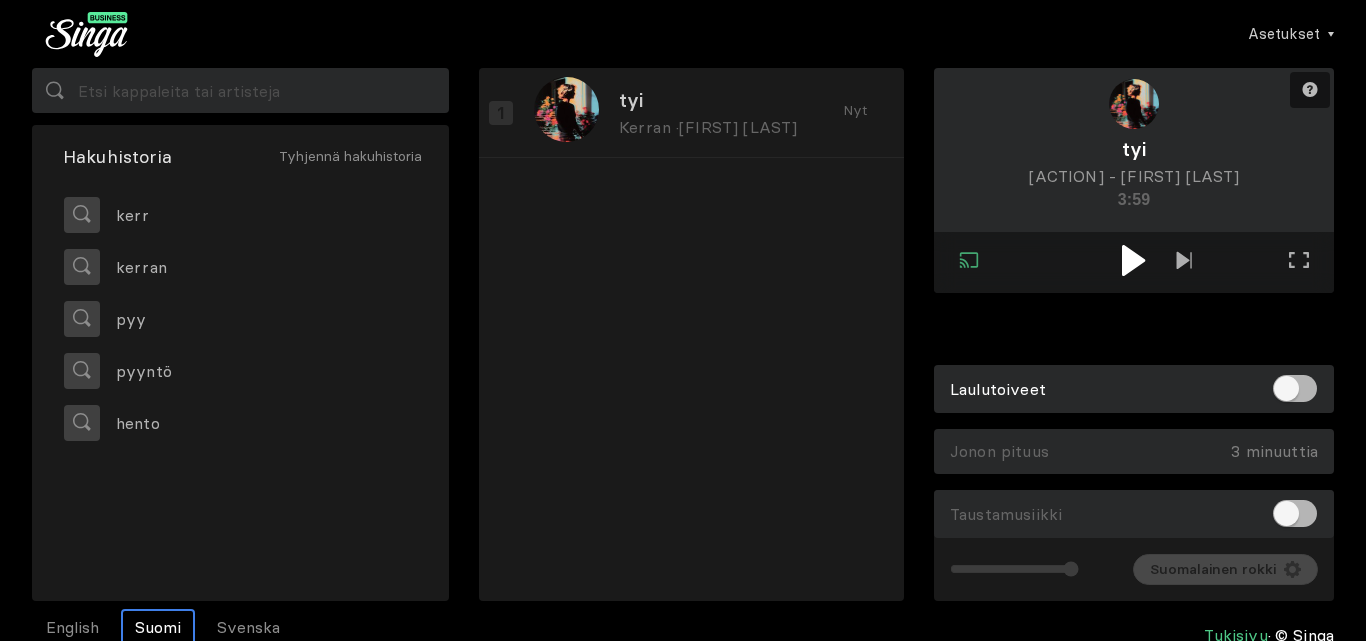 click at bounding box center [1134, 262] 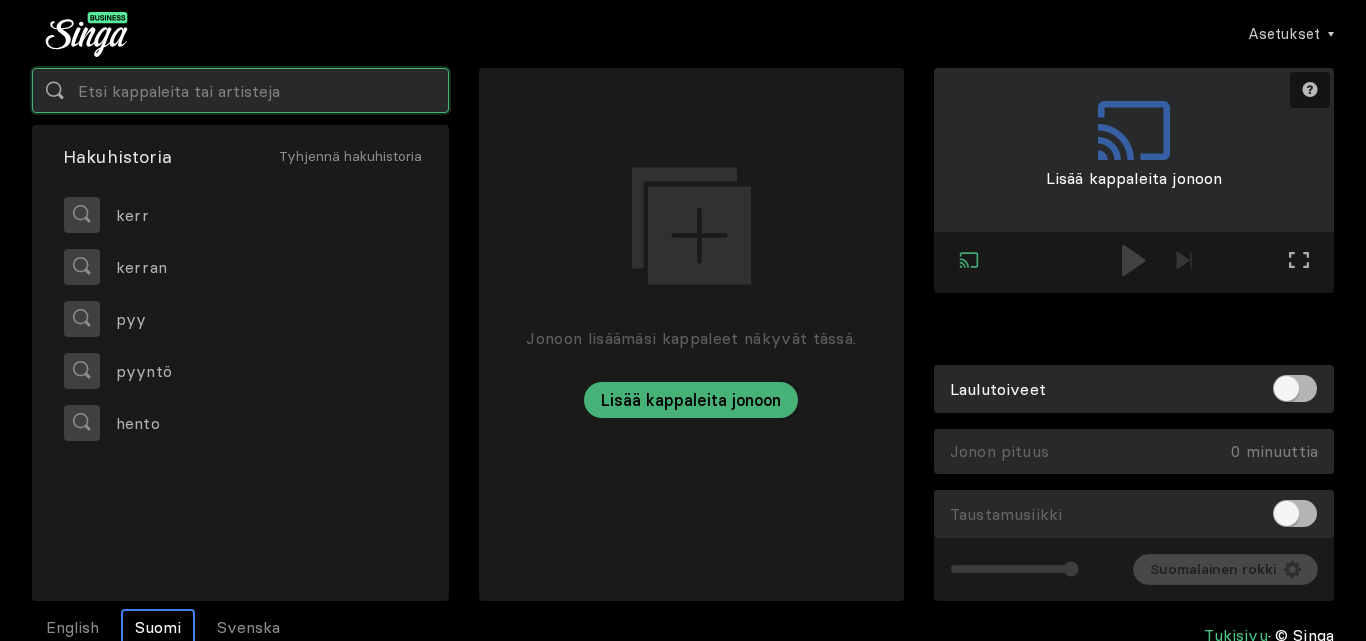 click at bounding box center [240, 90] 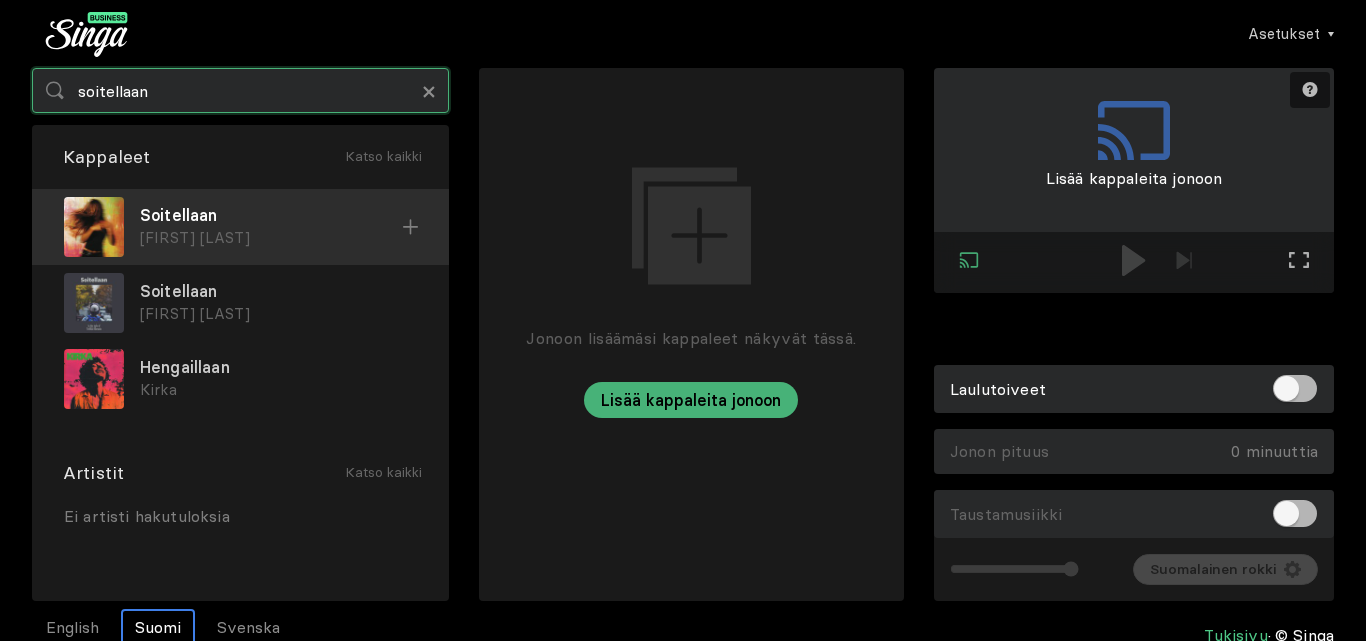 type on "soitellaan" 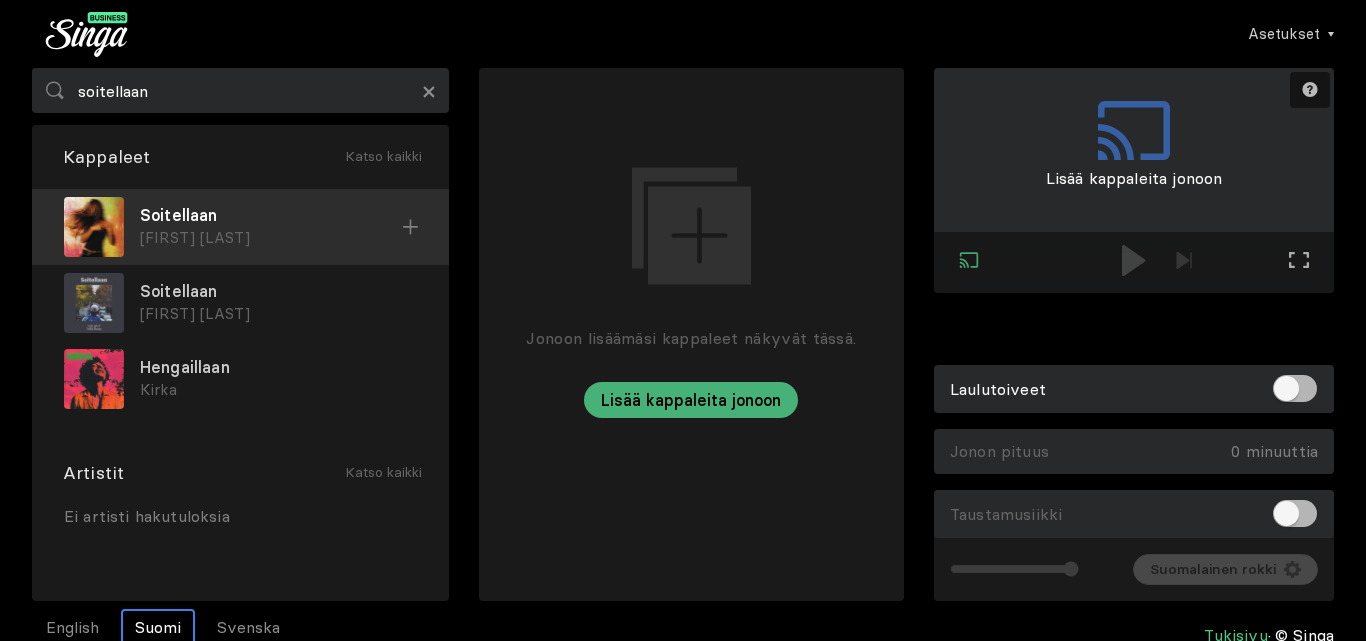 click on "Soitellaan" at bounding box center (271, 215) 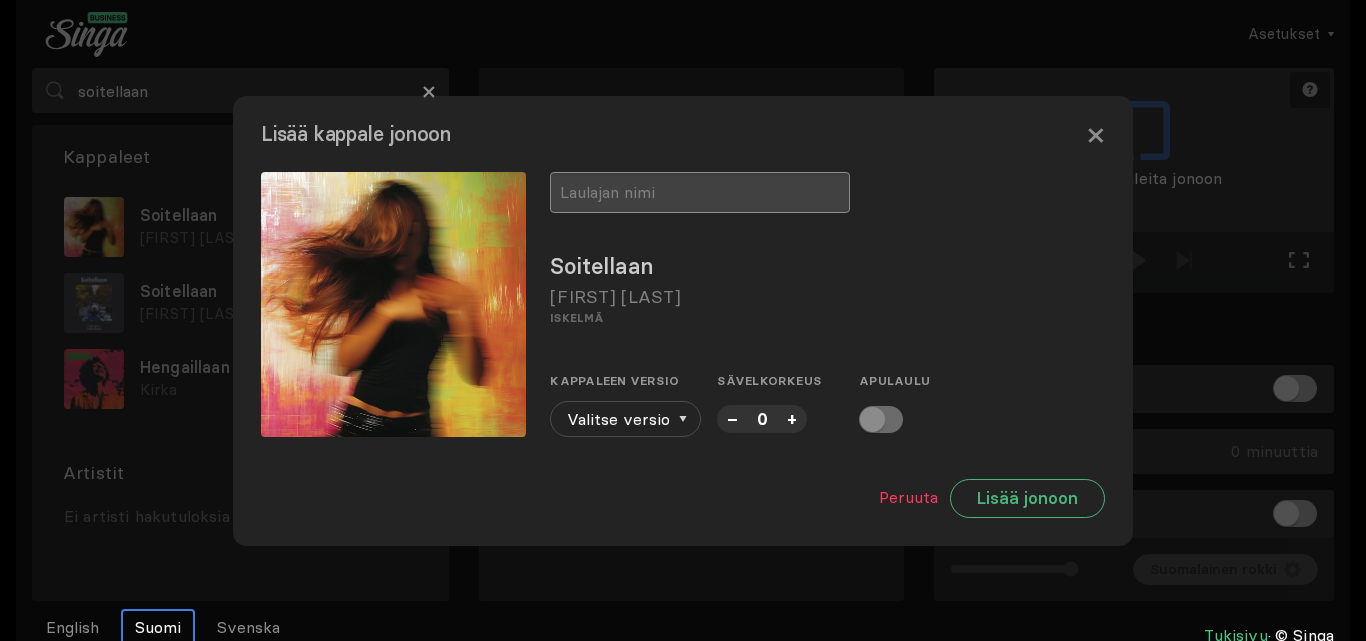 click at bounding box center (700, 192) 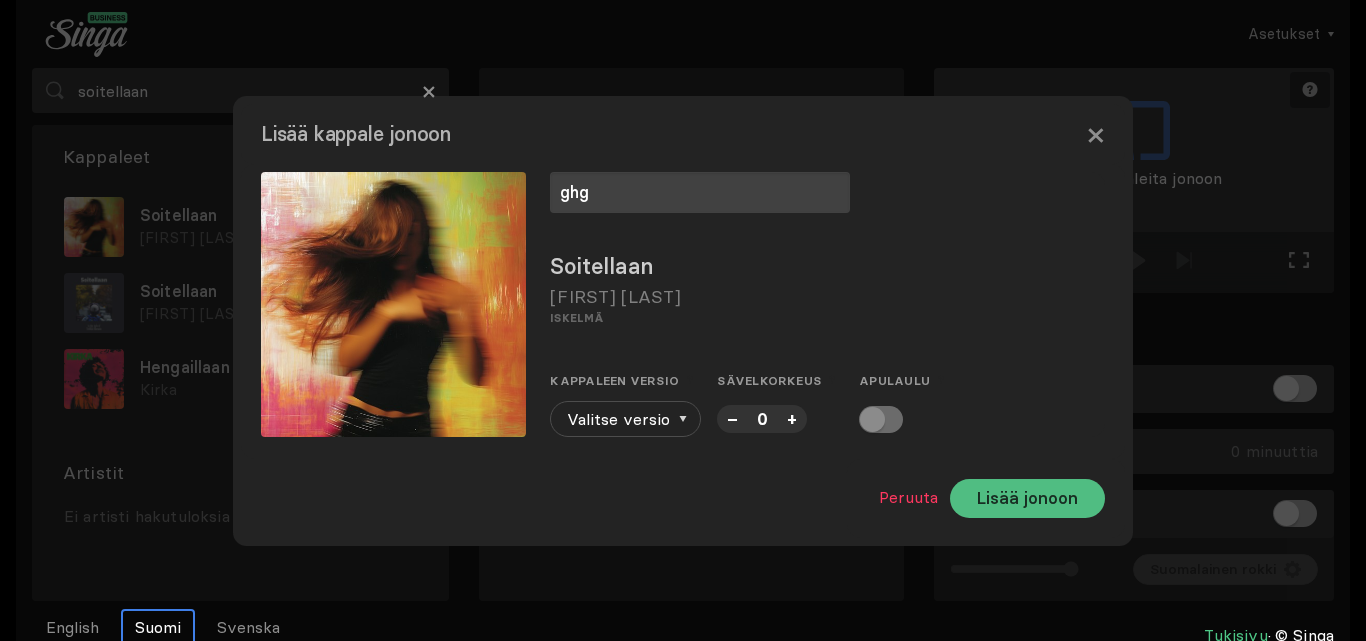 type on "ghg" 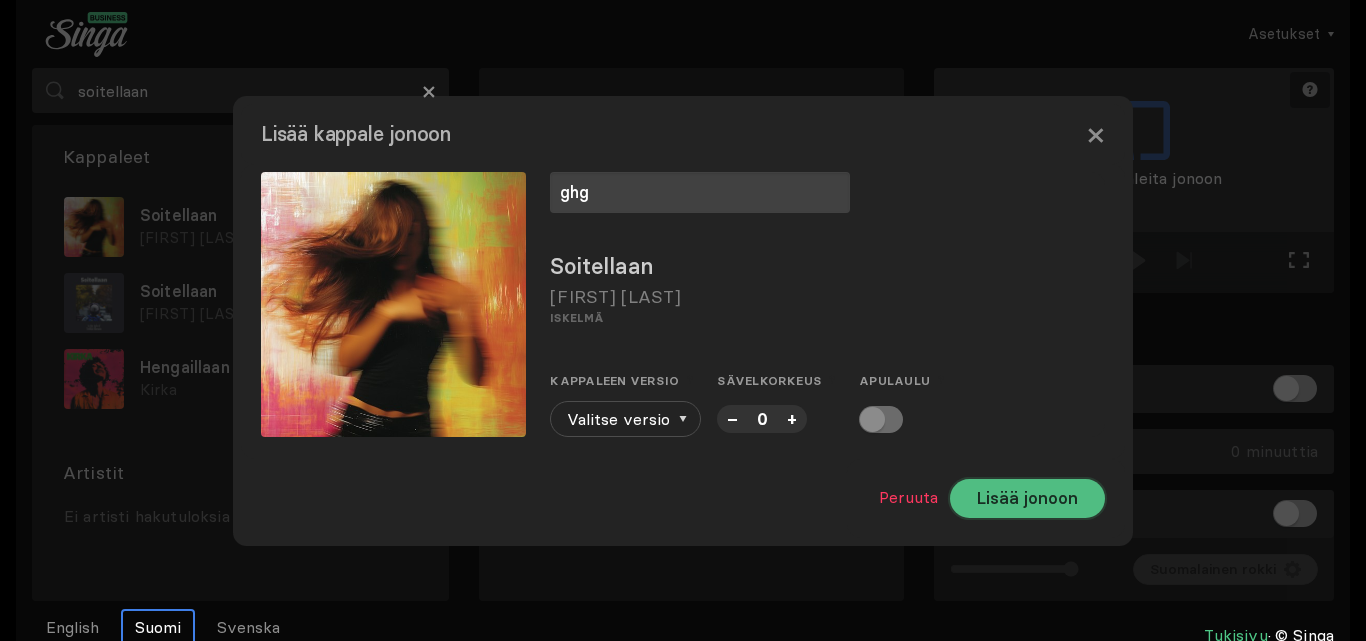 click on "Lisää jonoon" at bounding box center (1027, 498) 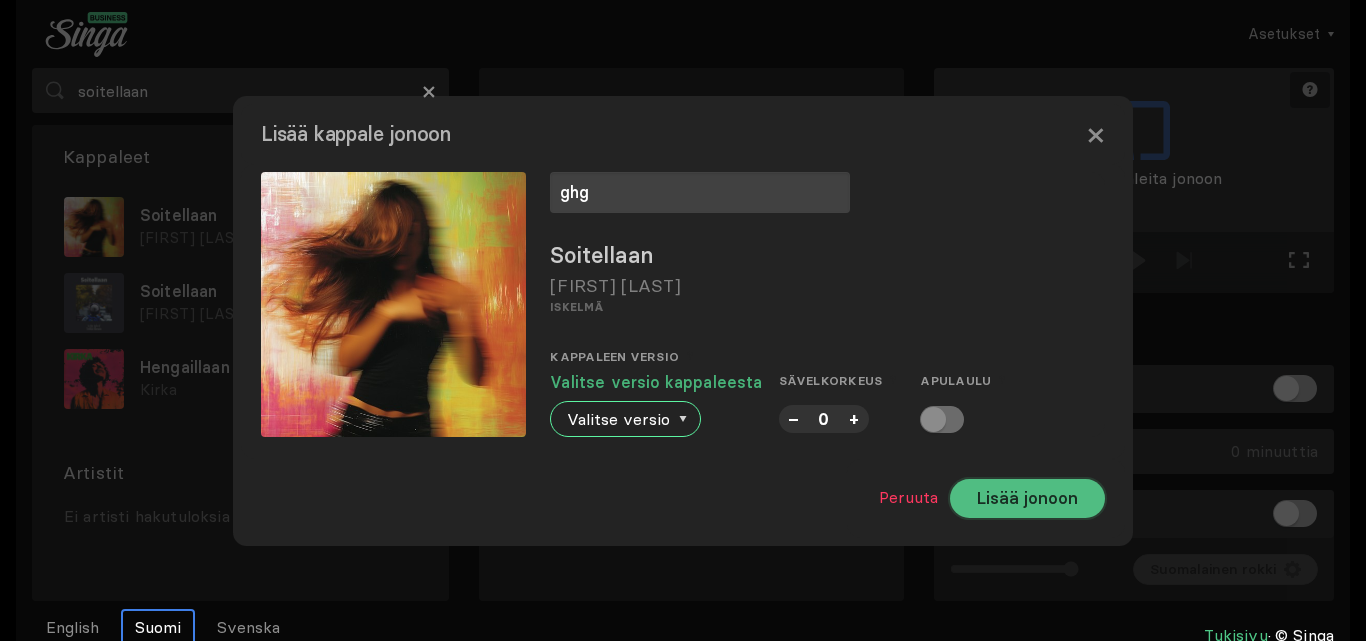 click on "Lisää jonoon" at bounding box center (1027, 498) 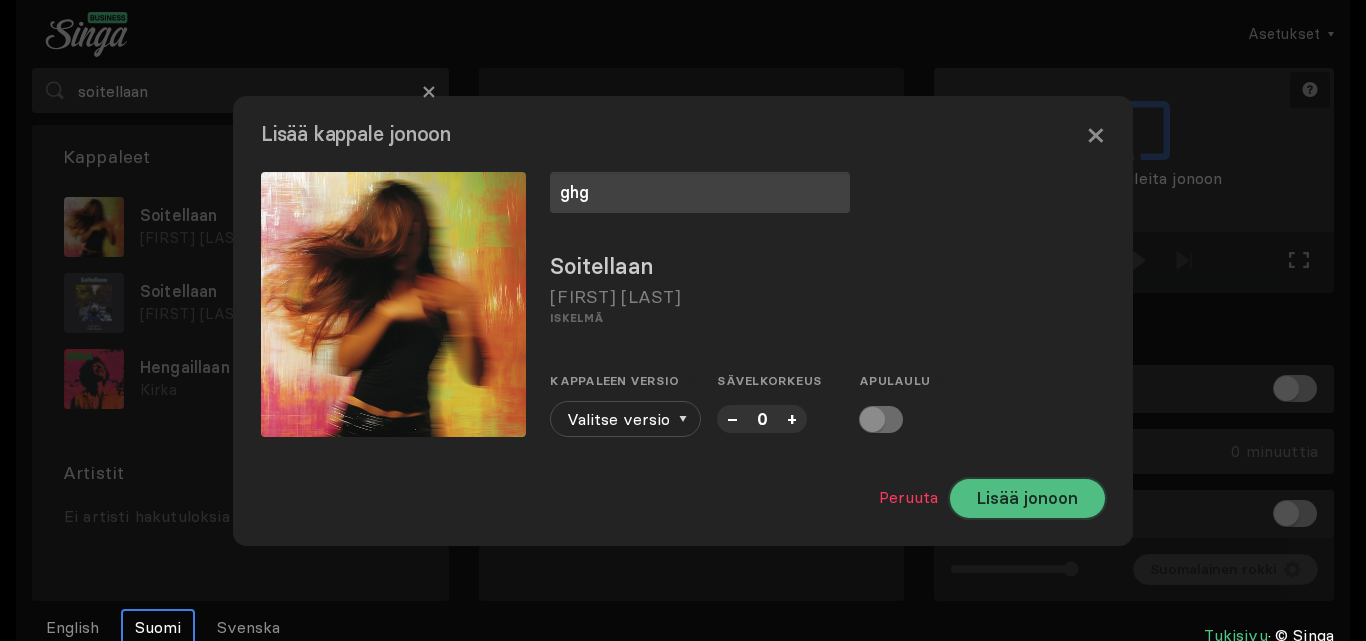 click on "Lisää jonoon" at bounding box center (1027, 498) 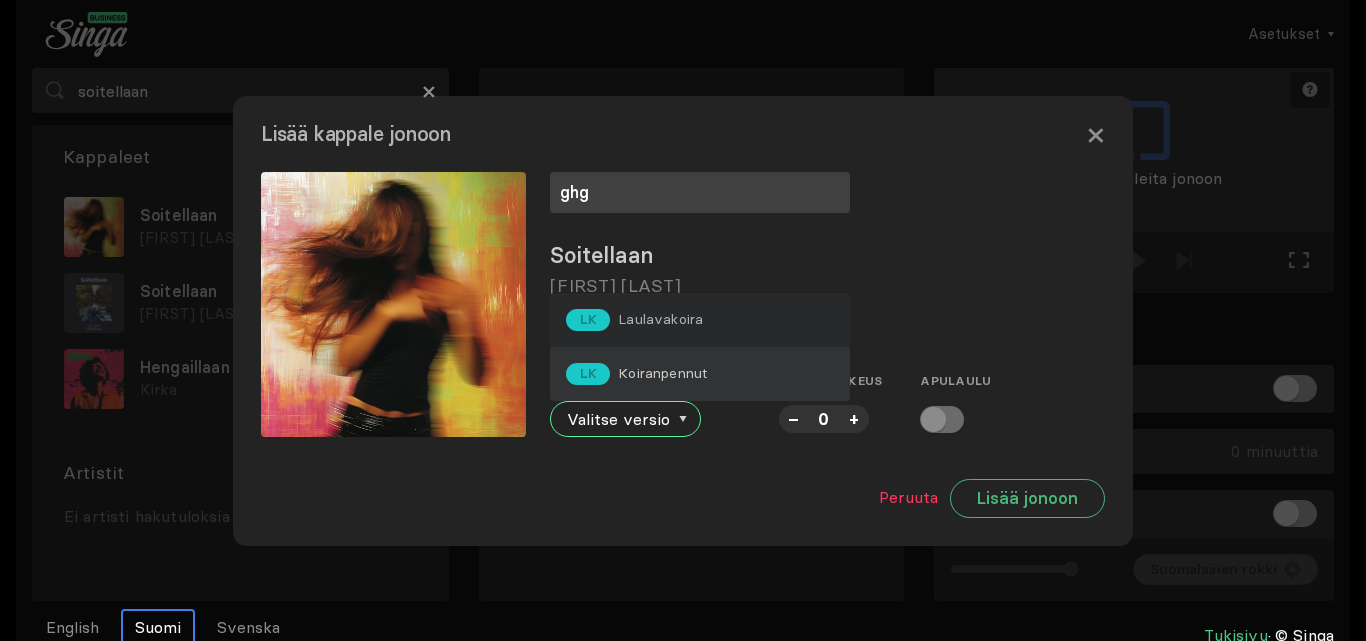 click on "Koiranpennut" at bounding box center [660, 319] 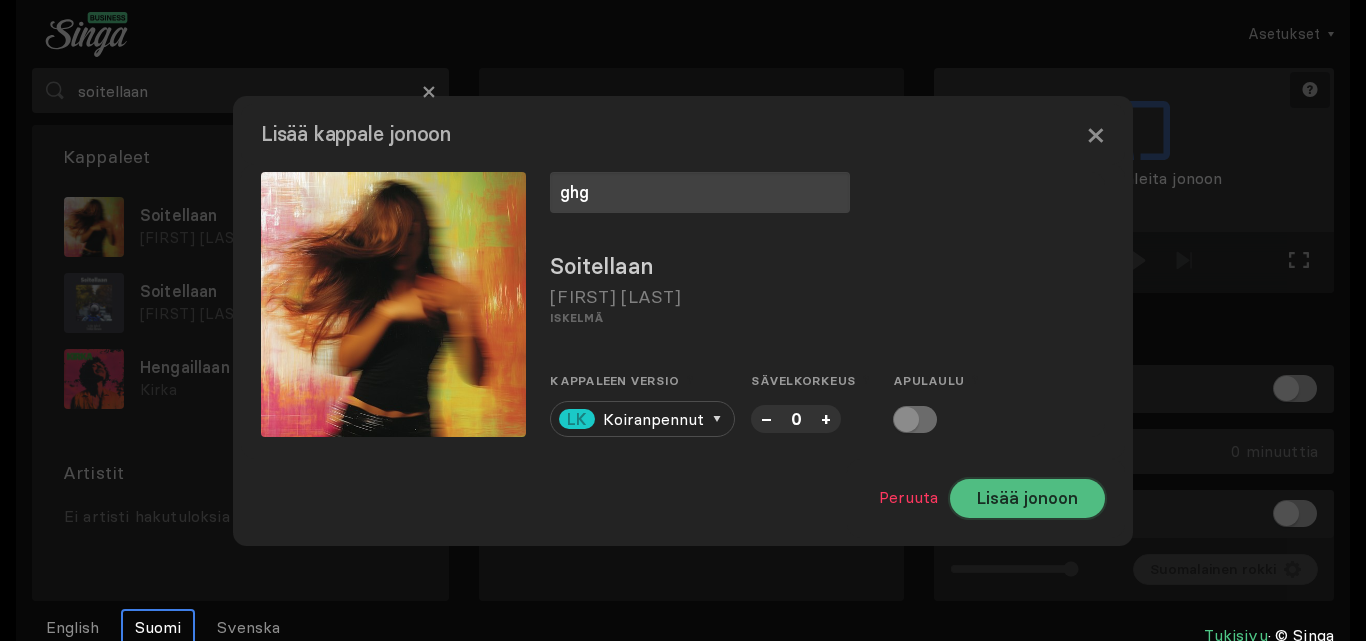 click on "Lisää jonoon" at bounding box center [1027, 498] 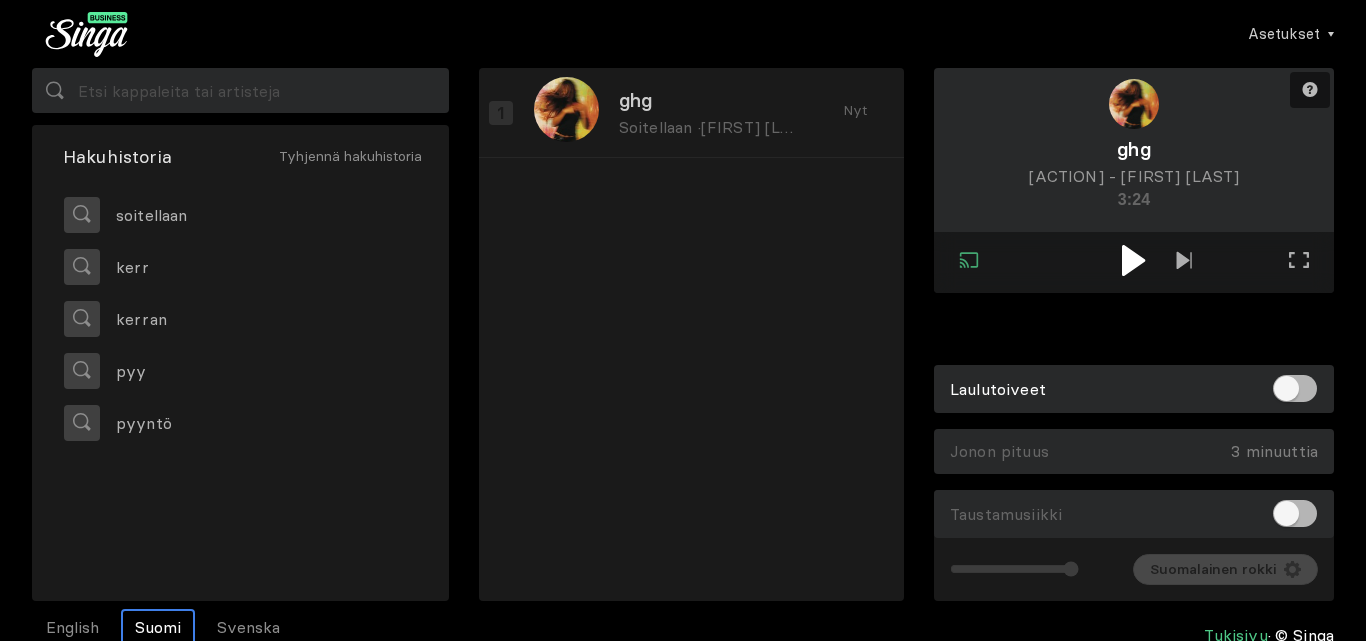 click at bounding box center (1133, 260) 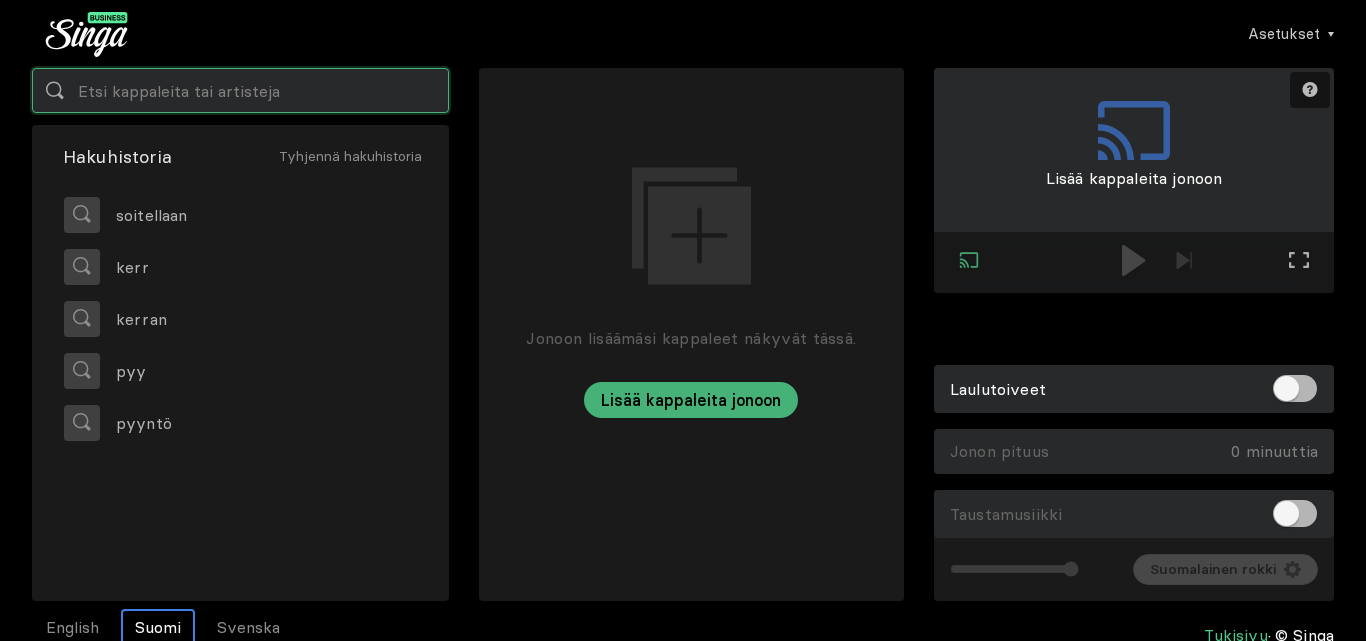 click at bounding box center (240, 90) 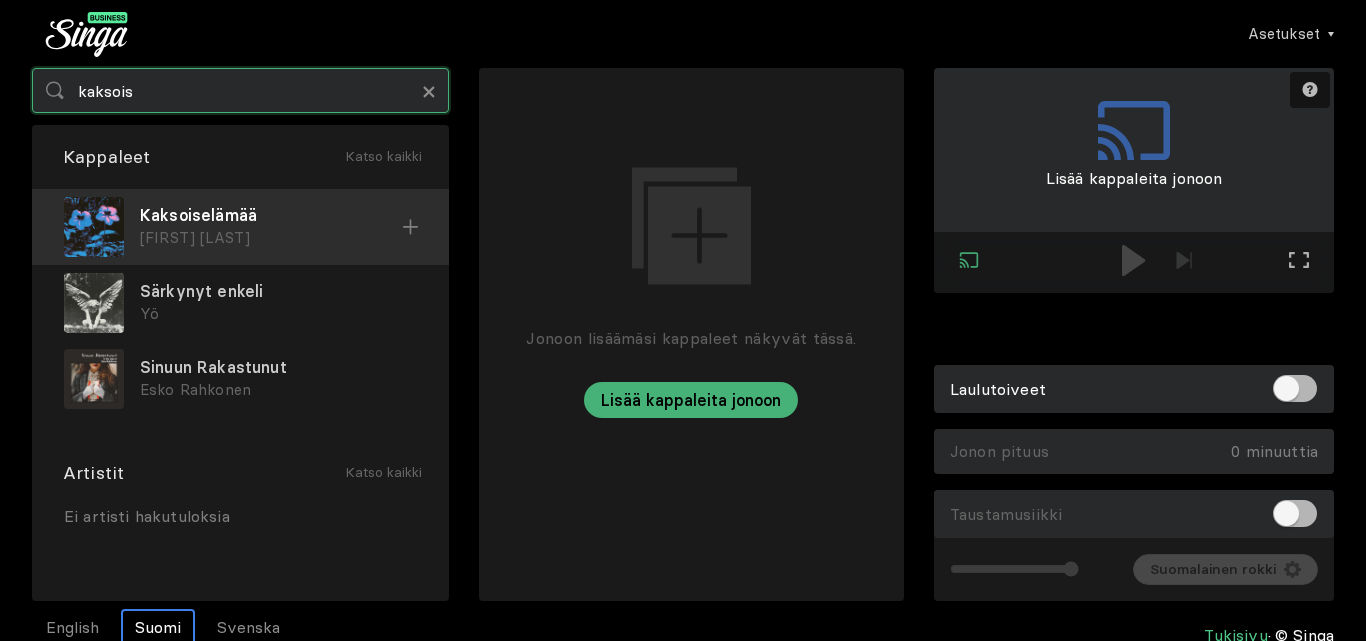 type on "kaksois" 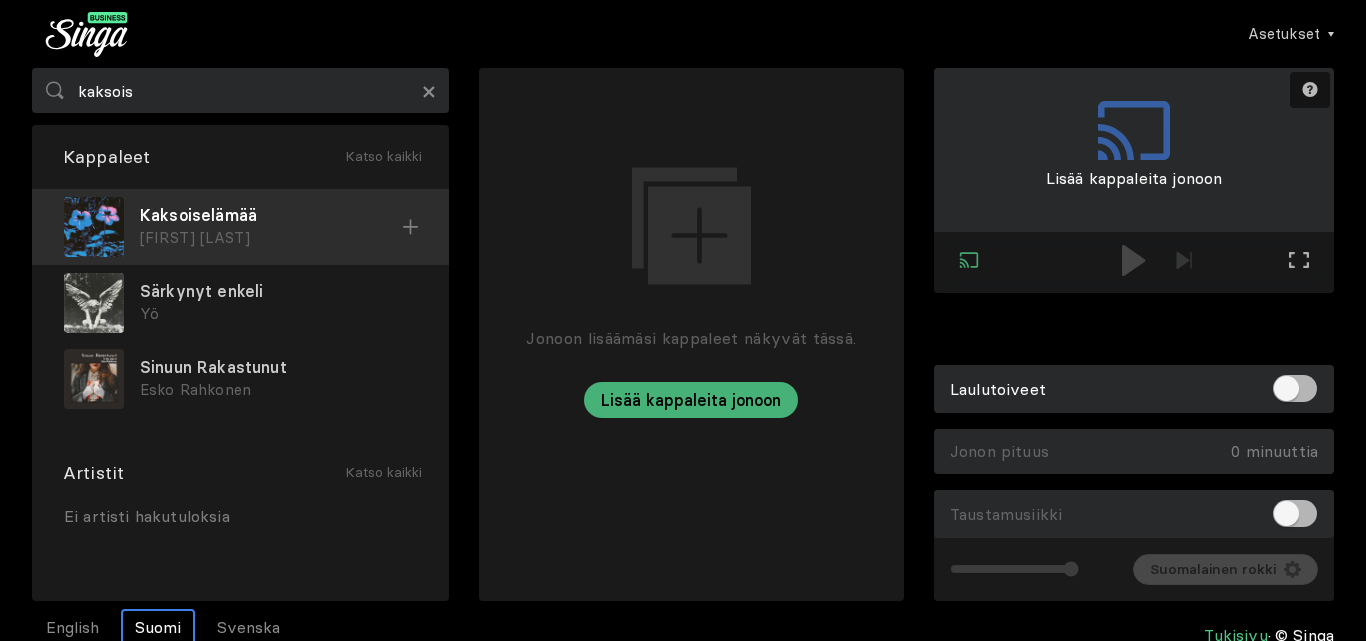 click on "[FIRST] [LAST]" at bounding box center [271, 238] 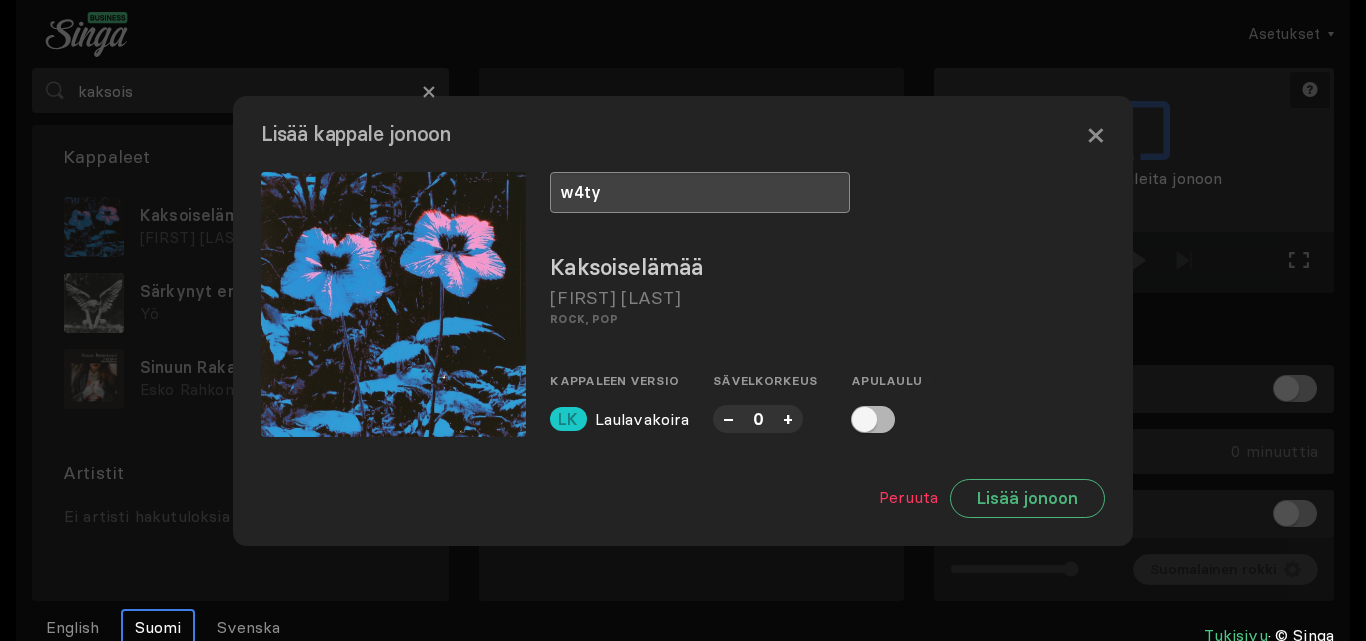 click on "w4ty" at bounding box center (700, 192) 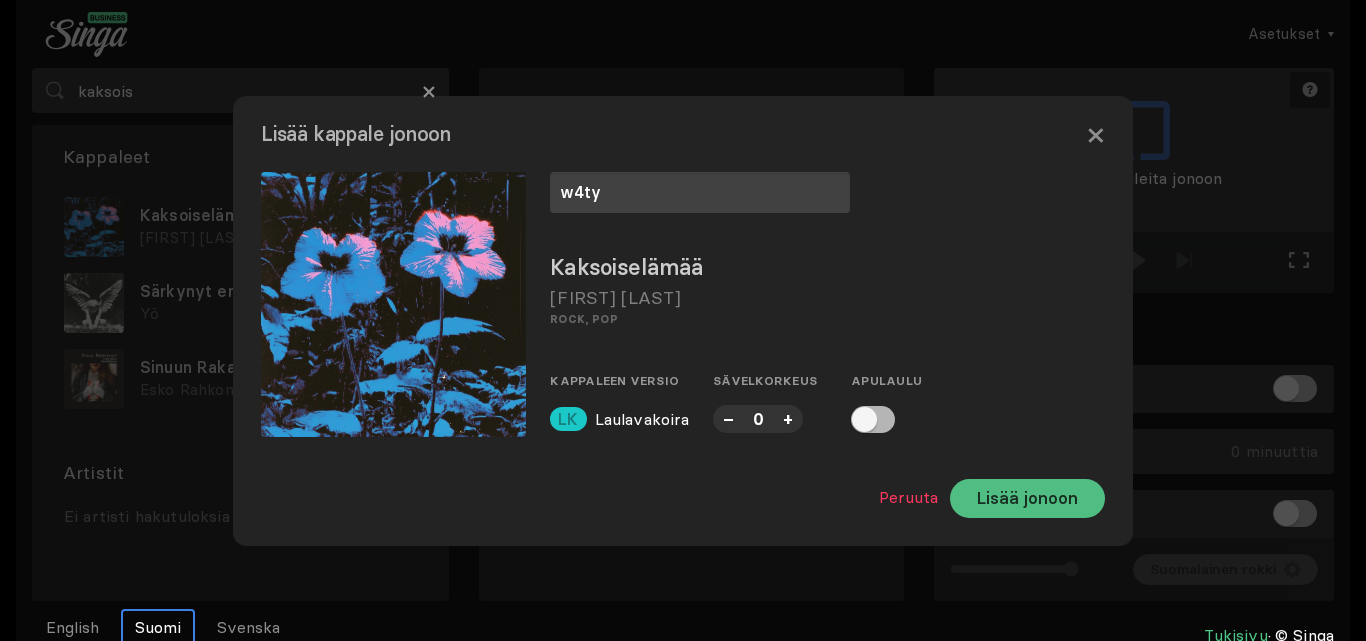 type on "w4ty" 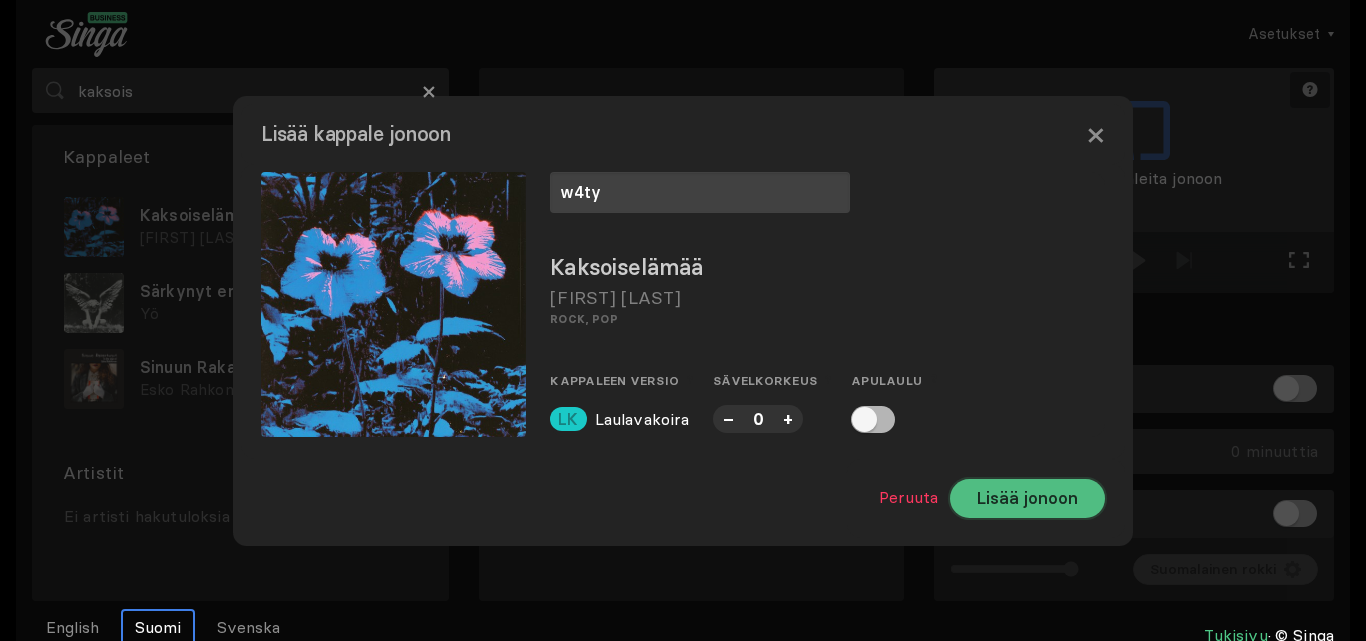 click on "Lisää jonoon" at bounding box center (1027, 498) 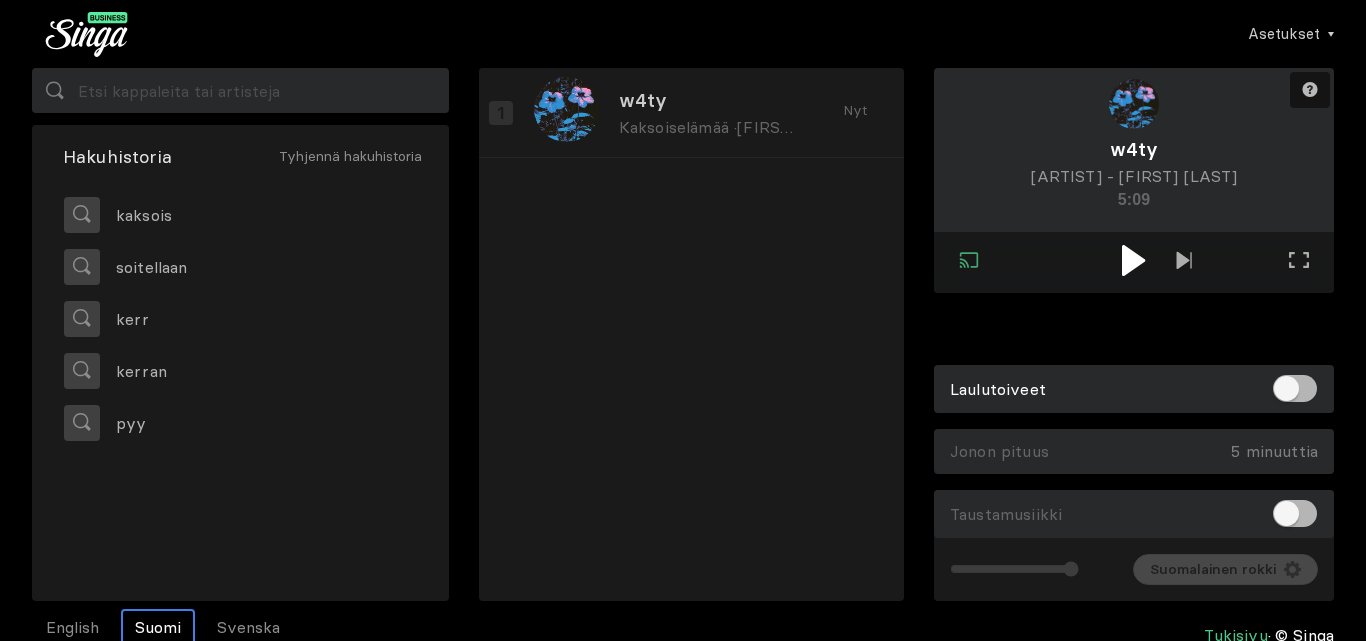 click at bounding box center (1133, 260) 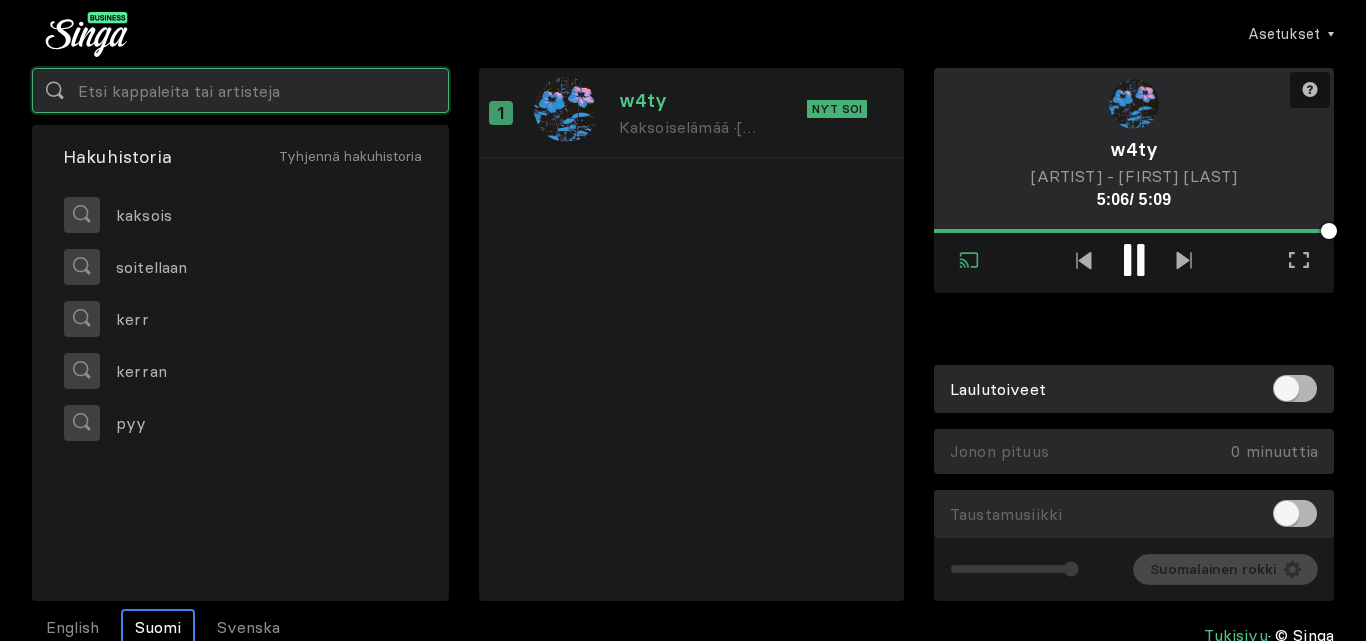 click at bounding box center [240, 90] 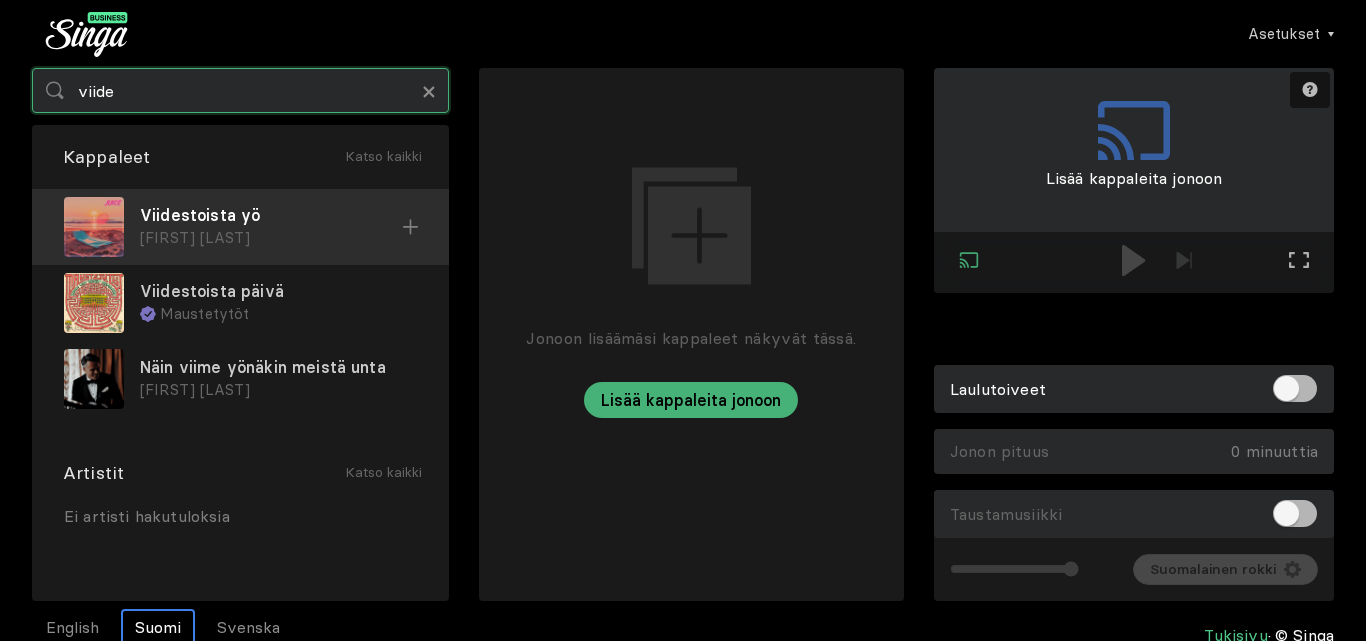 type on "viide" 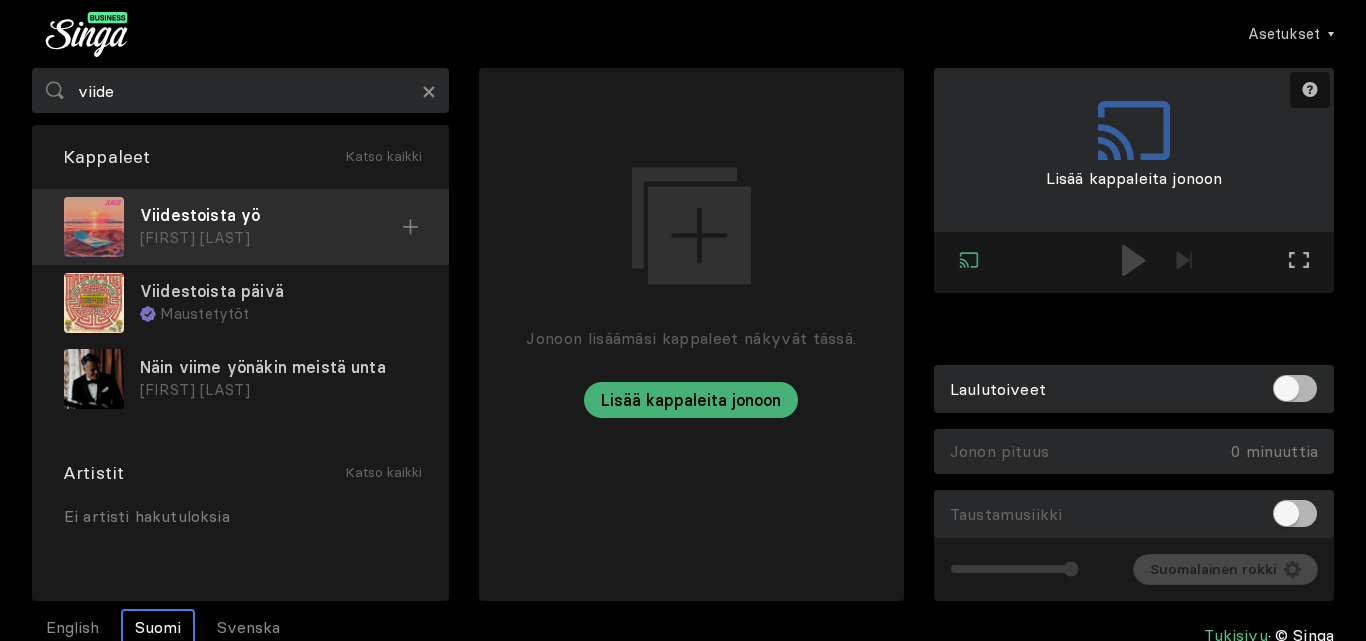 click on "[FIRST] [LAST]" at bounding box center [271, 238] 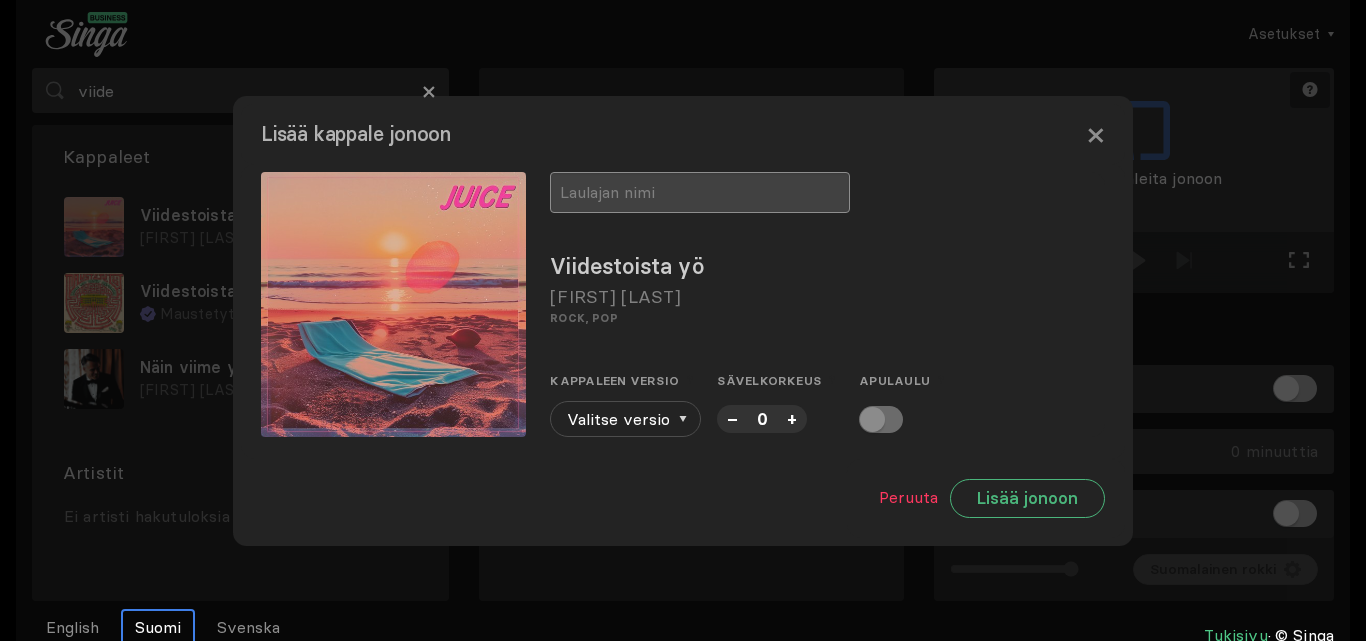 click at bounding box center (700, 192) 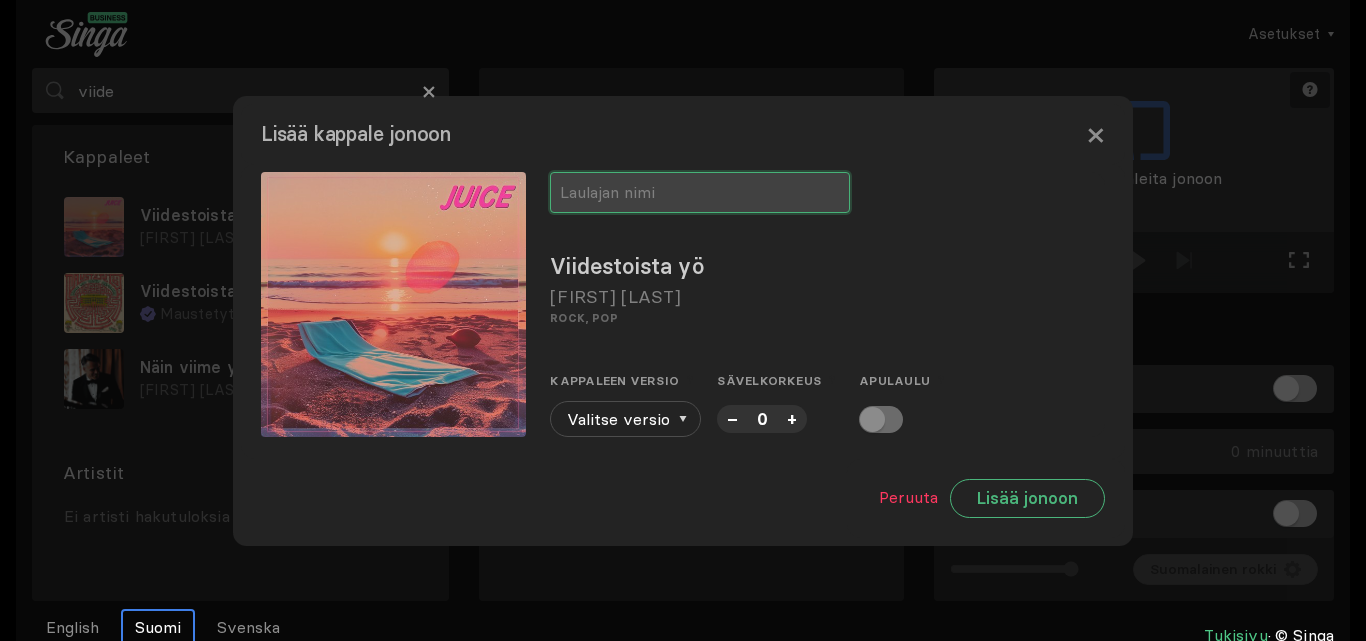 click at bounding box center [700, 192] 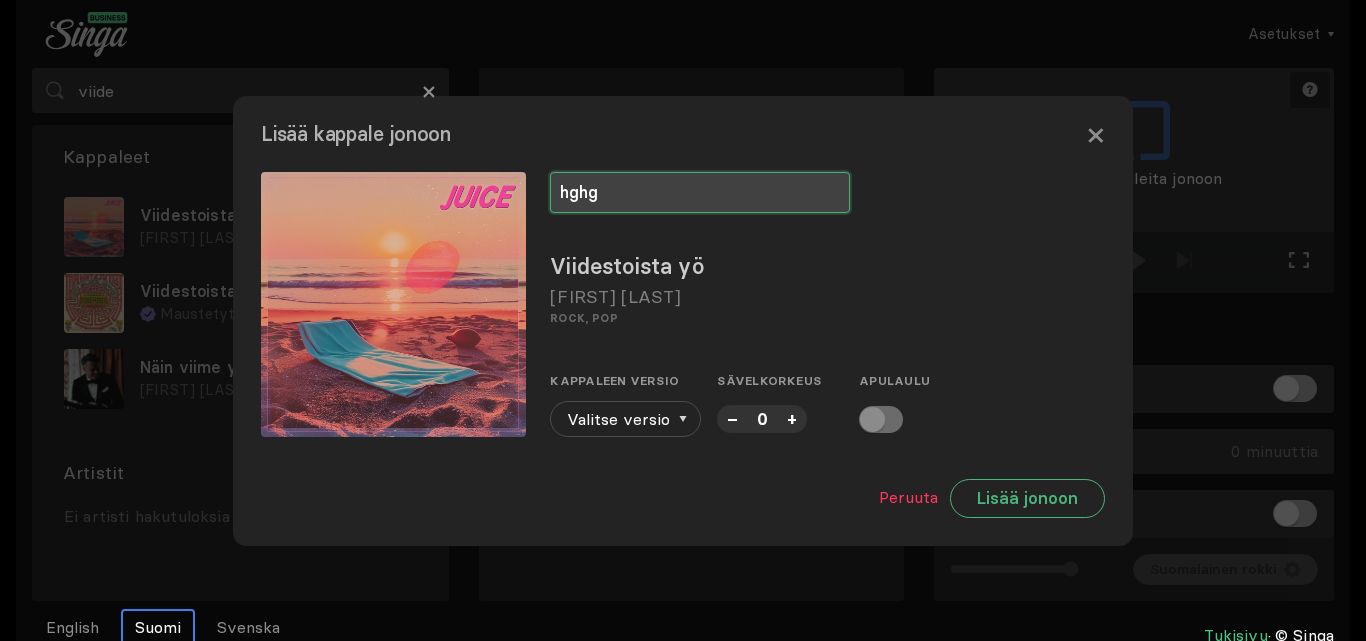 type on "hghg" 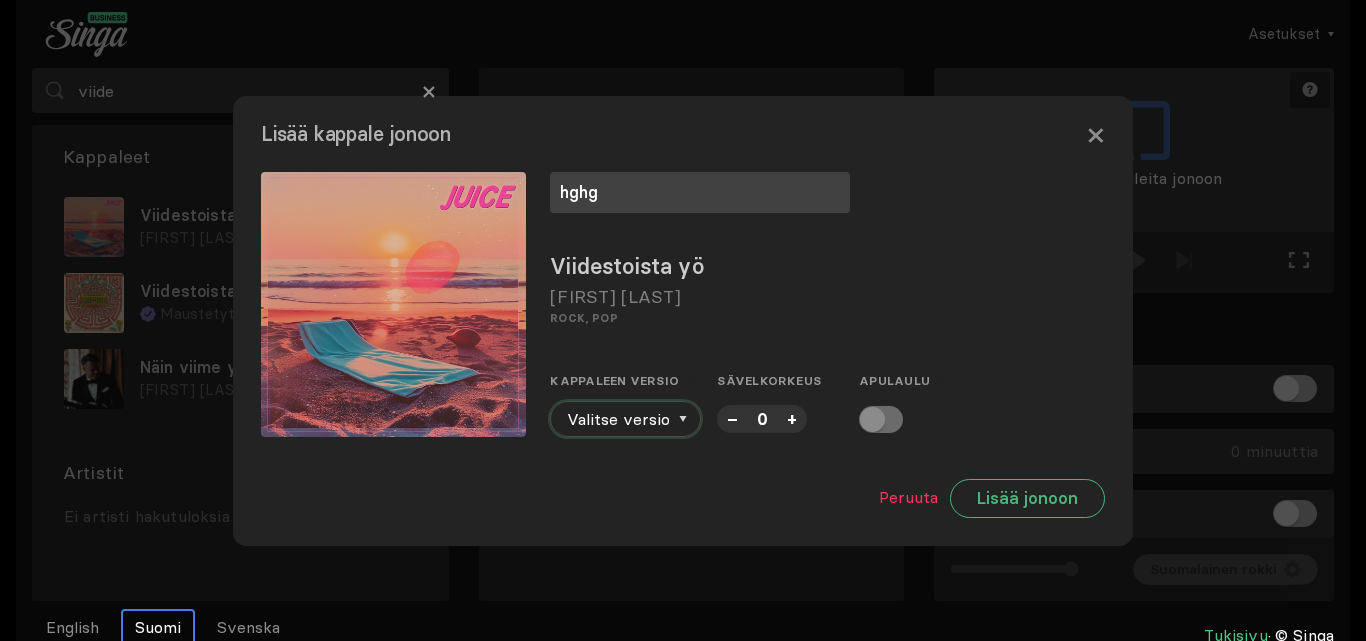 click on "Valitse versio" at bounding box center (625, 419) 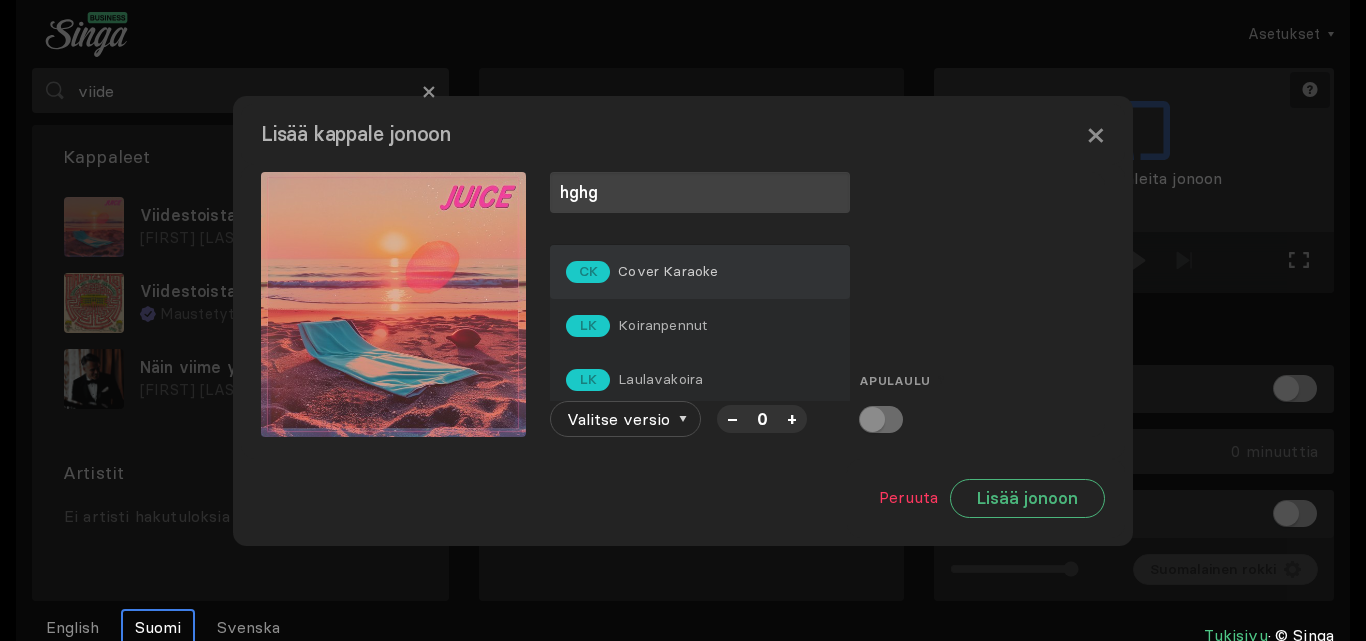 click on "CK Cover Karaoke" at bounding box center (642, 272) 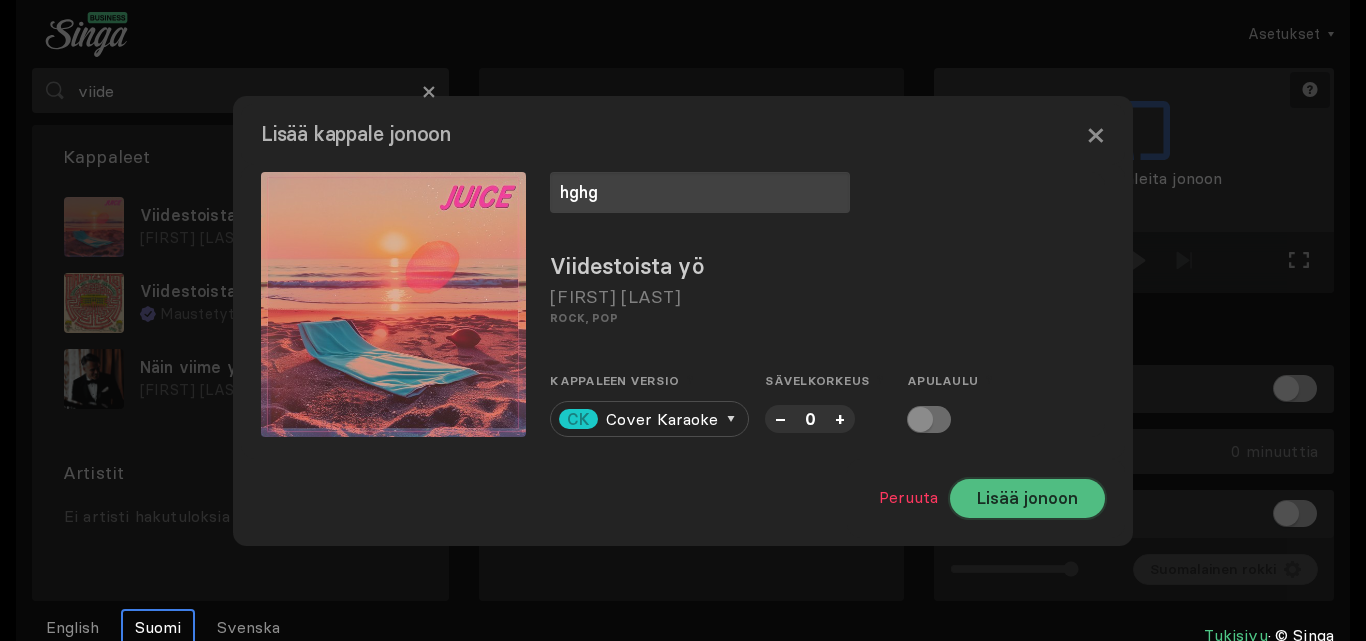 click on "Lisää jonoon" at bounding box center [1027, 498] 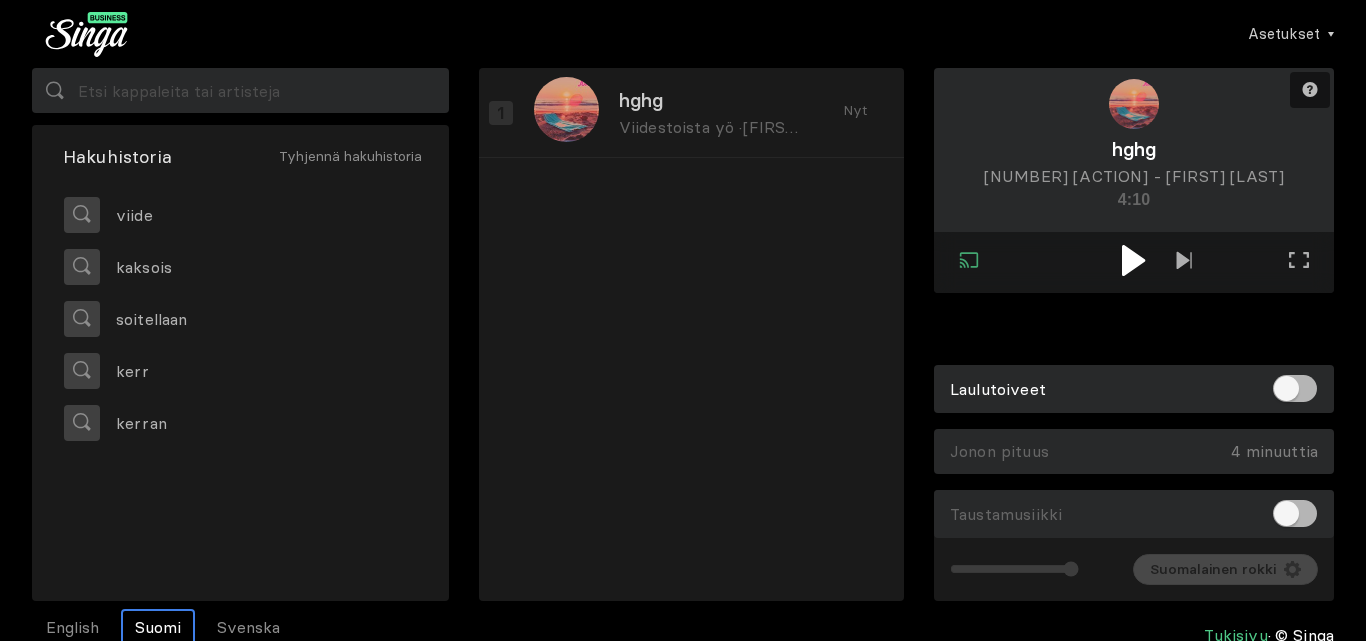 click at bounding box center (1133, 260) 